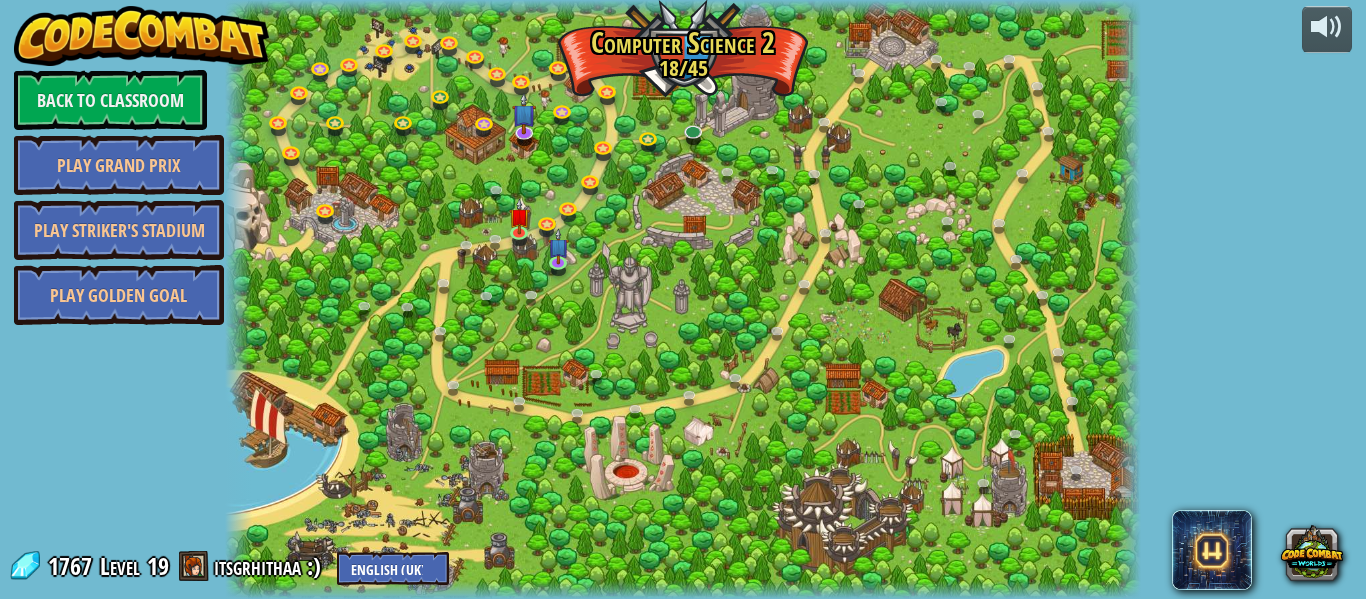 select on "en-GB" 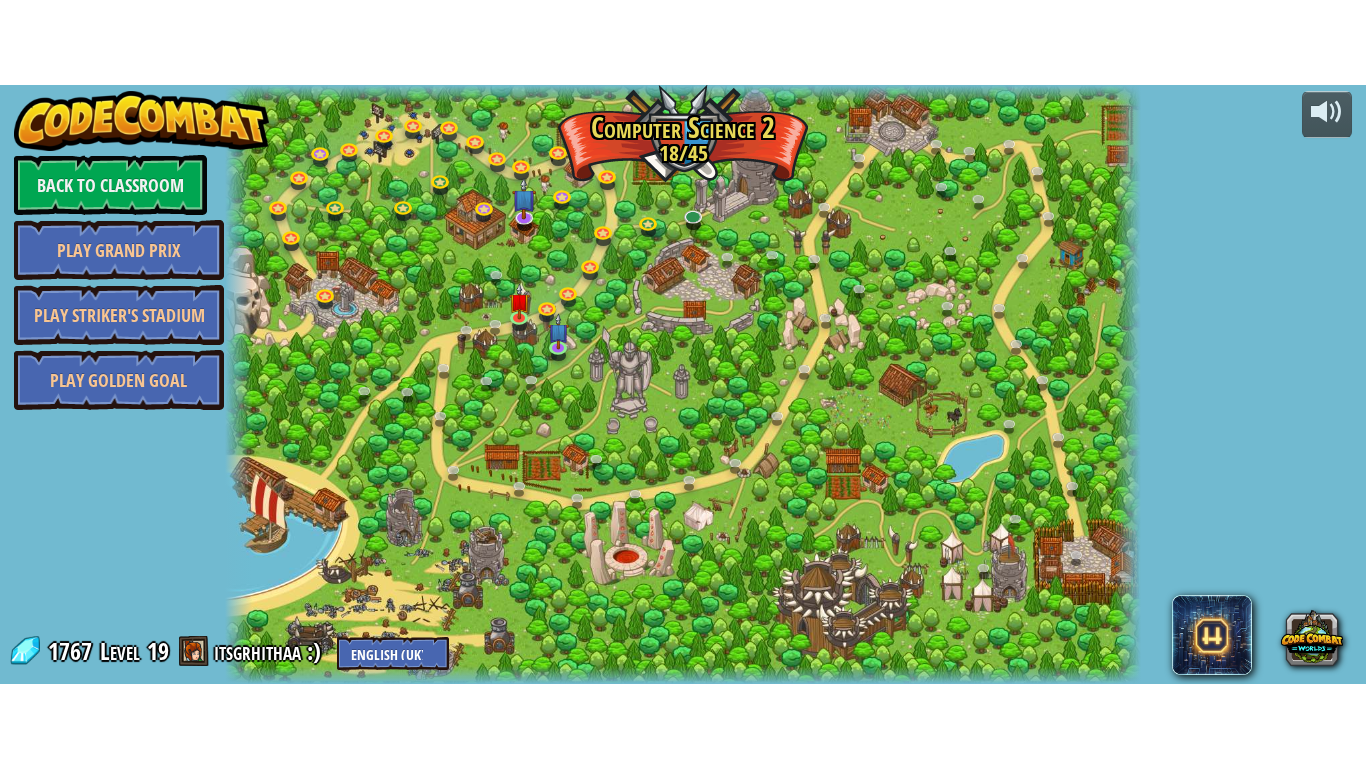 scroll, scrollTop: 0, scrollLeft: 0, axis: both 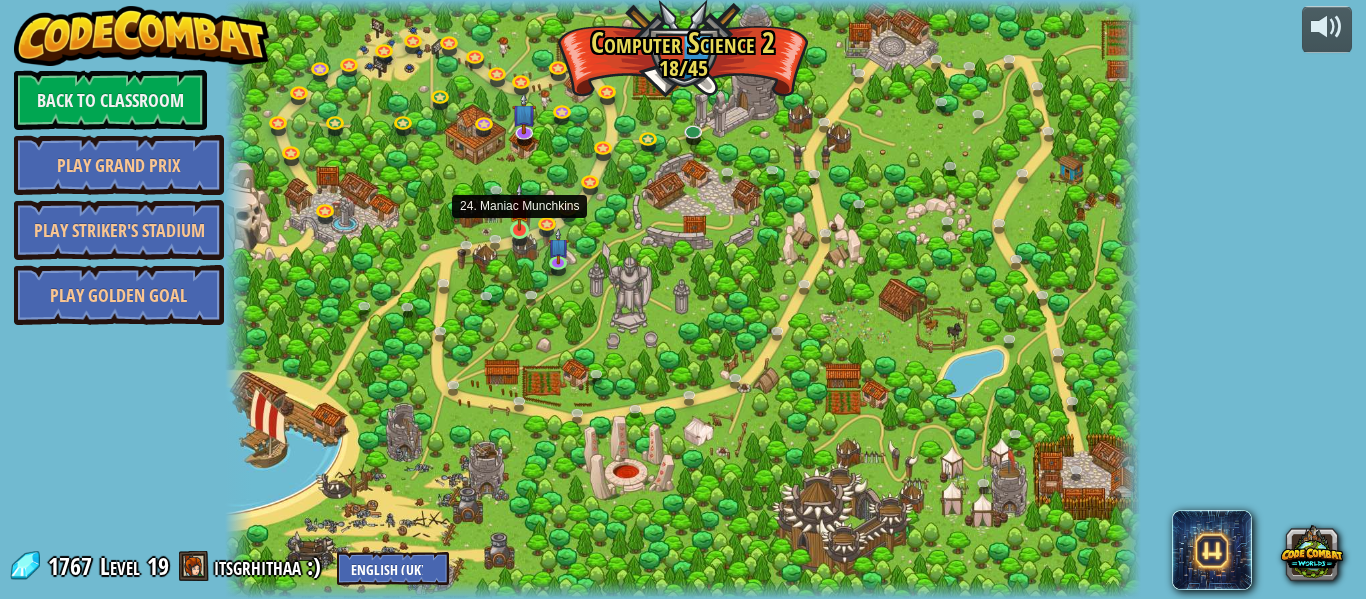 click at bounding box center [519, 207] 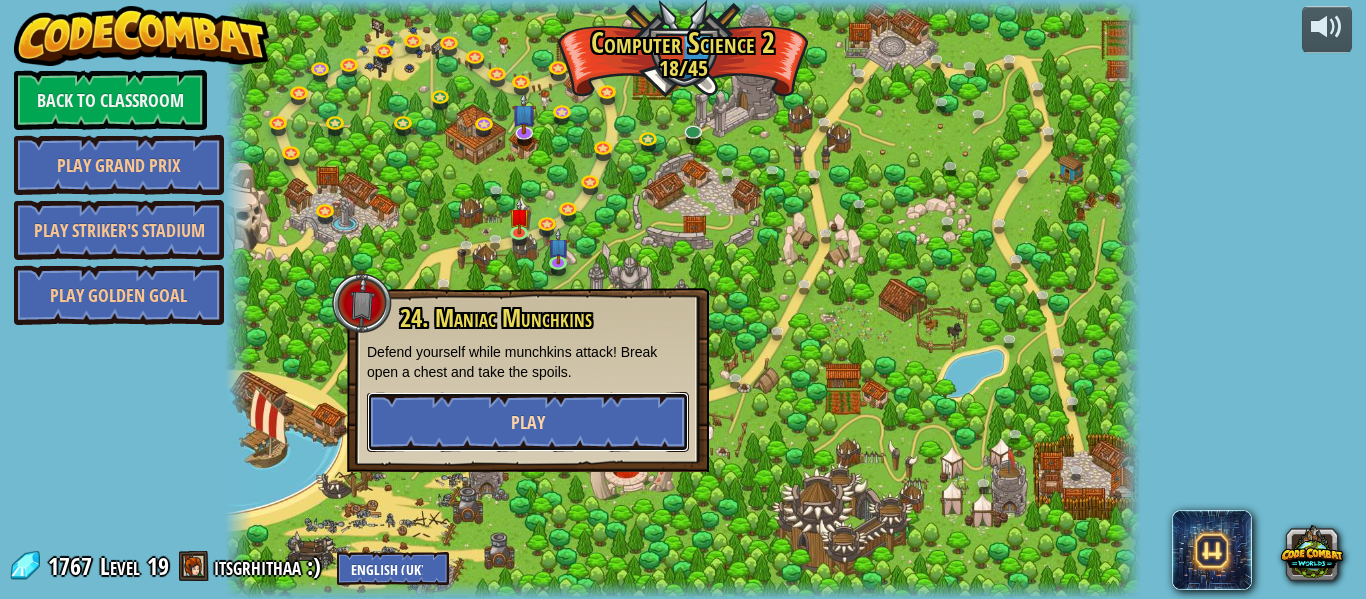 click on "Play" at bounding box center (528, 422) 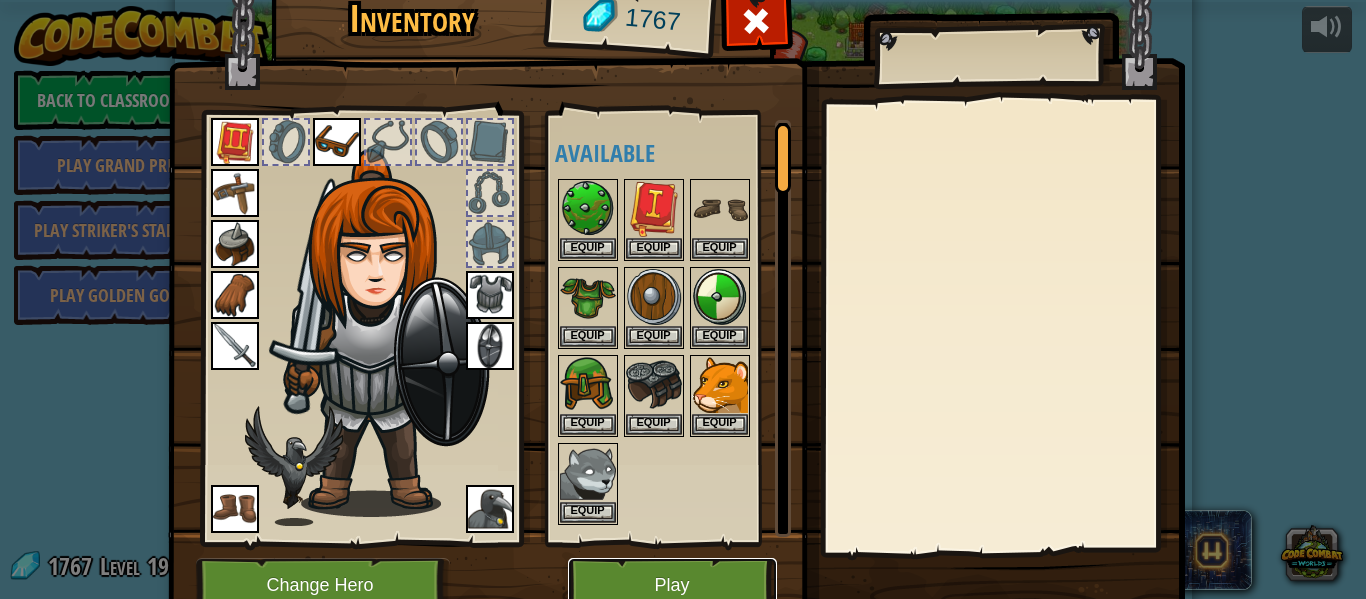 click on "Play" at bounding box center (672, 585) 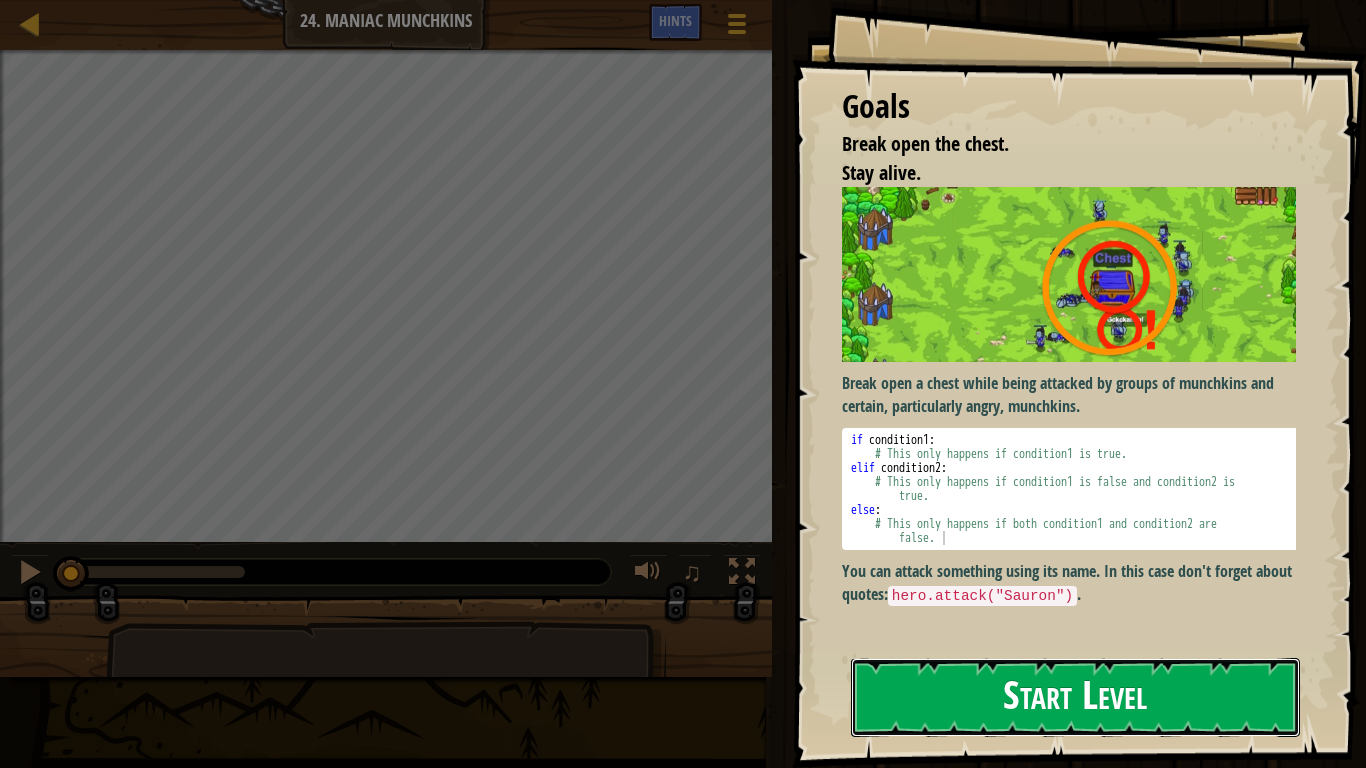 click on "Start Level" at bounding box center (1075, 697) 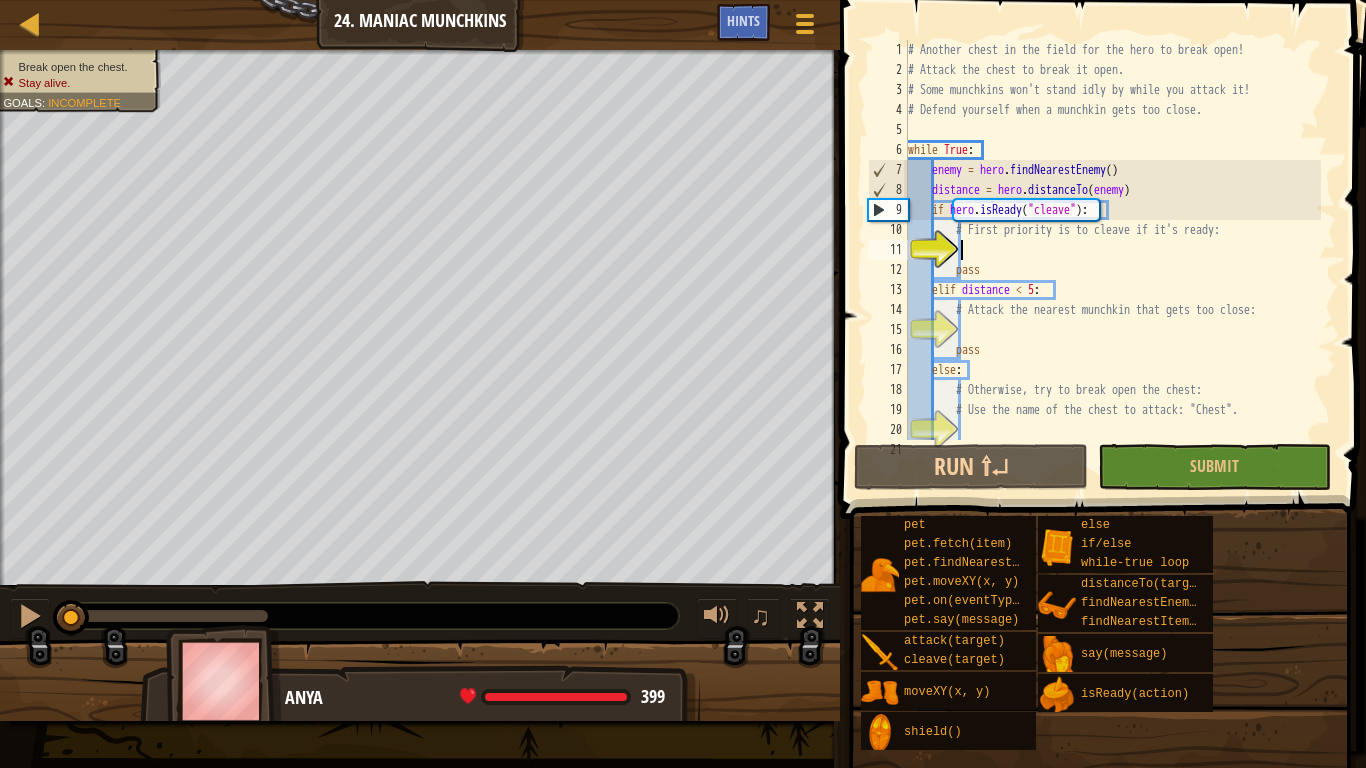 scroll, scrollTop: 20, scrollLeft: 0, axis: vertical 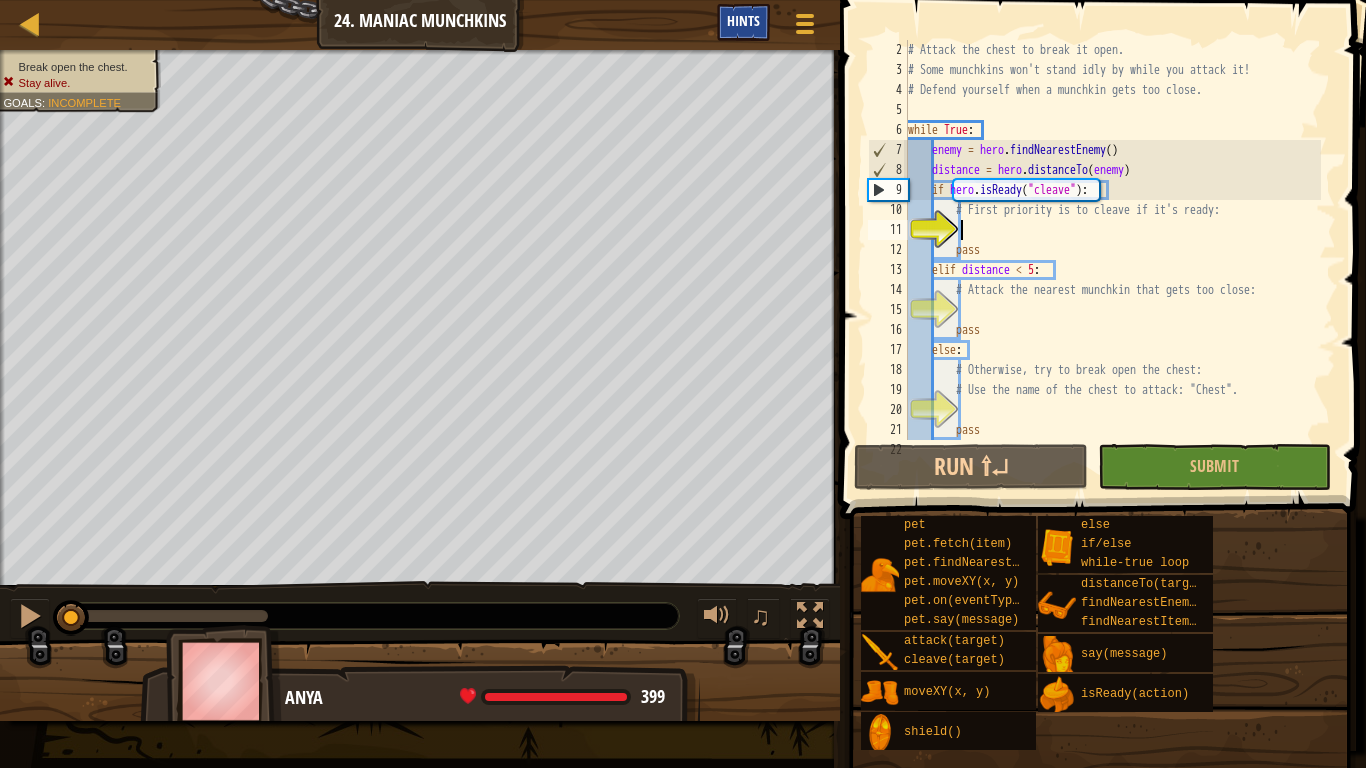 click on "Hints" at bounding box center [743, 20] 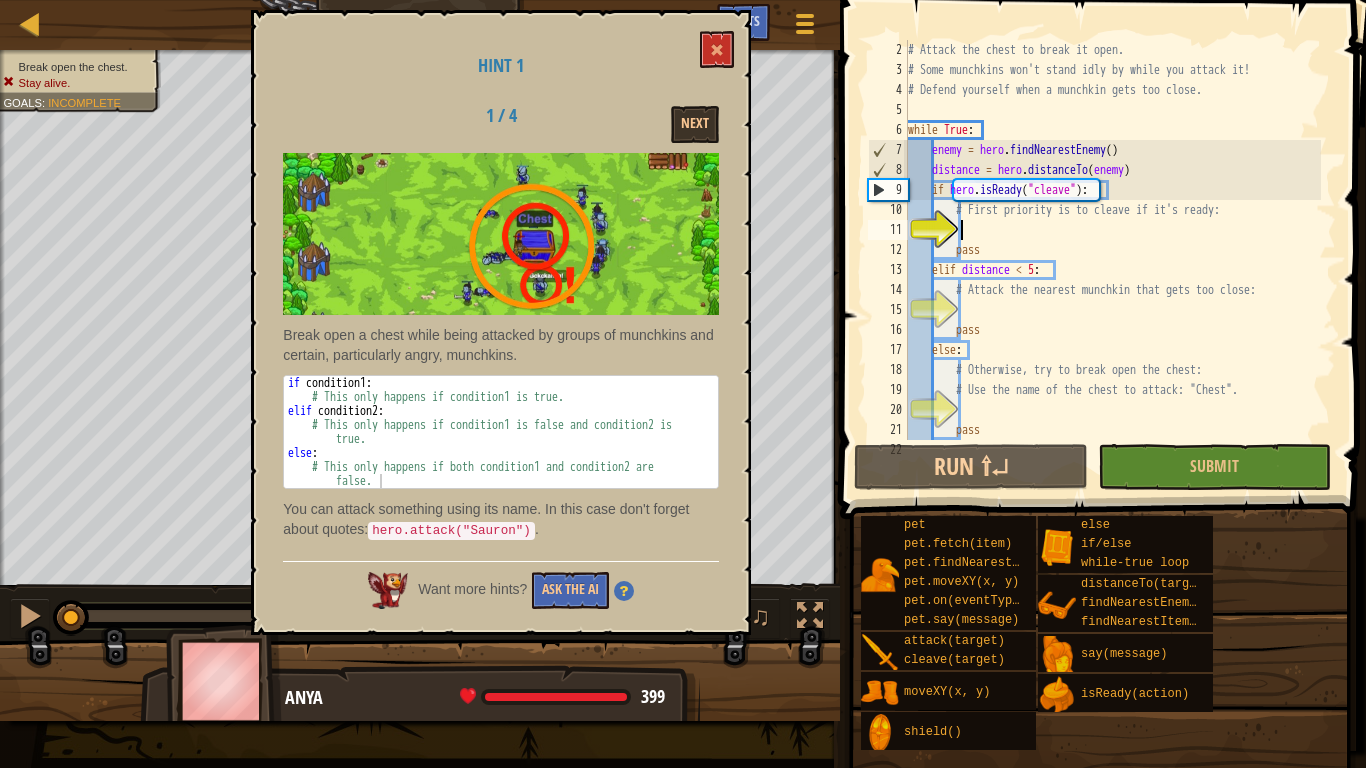 click on "# Attack the chest to break it open. # Some munchkins won't stand idly by while you attack it! # Defend yourself when a munchkin gets too close. while   True :      enemy   =   hero . findNearestEnemy ( )      distance   =   hero . distanceTo ( enemy )      if   hero . isReady ( "cleave" ) :          # First priority is to cleave if it's ready:                   pass      elif   distance   <   5 :          # Attack the nearest munchkin that gets too close:                   pass      else :          # Otherwise, try to break open the chest:          # Use the name of the chest to attack: "Chest".                   pass" at bounding box center (1112, 260) 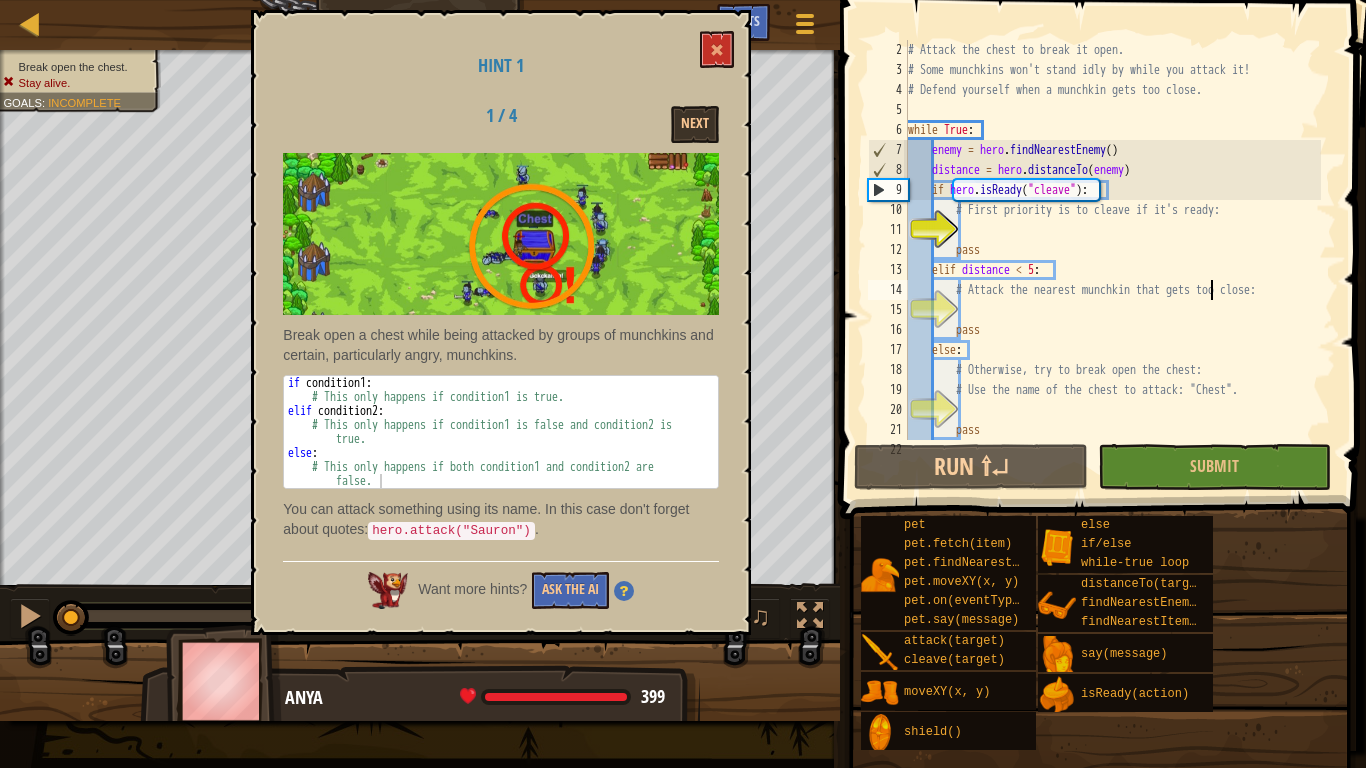 click on "# Attack the chest to break it open. # Some munchkins won't stand idly by while you attack it! # Defend yourself when a munchkin gets too close. while   True :      enemy   =   hero . findNearestEnemy ( )      distance   =   hero . distanceTo ( enemy )      if   hero . isReady ( "cleave" ) :          # First priority is to cleave if it's ready:                   pass      elif   distance   <   5 :          # Attack the nearest munchkin that gets too close:                   pass      else :          # Otherwise, try to break open the chest:          # Use the name of the chest to attack: "Chest".                   pass" at bounding box center [1112, 260] 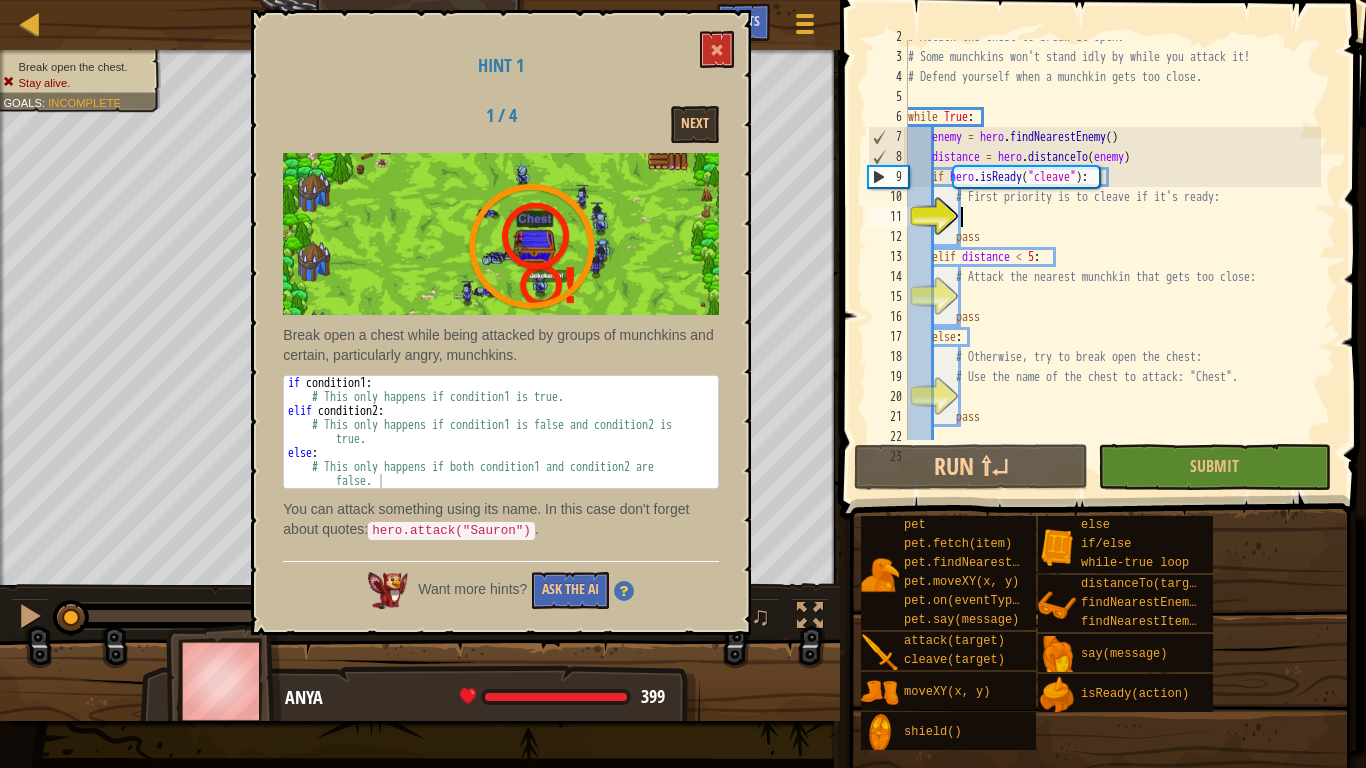 scroll, scrollTop: 39, scrollLeft: 0, axis: vertical 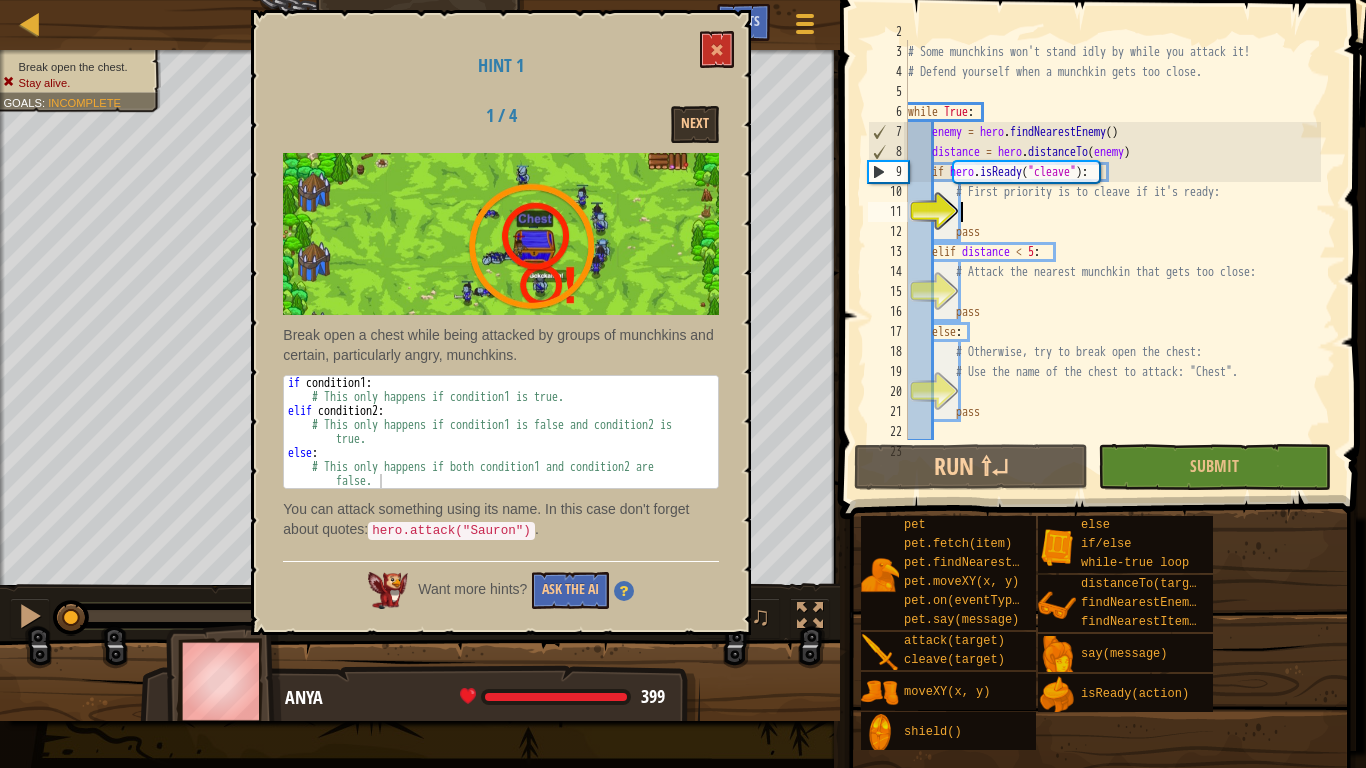 click on "# Attack the chest to break it open. # Some munchkins won't stand idly by while you attack it! # Defend yourself when a munchkin gets too close. while   True :      enemy   =   hero . findNearestEnemy ( )      distance   =   hero . distanceTo ( enemy )      if   hero . isReady ( "cleave" ) :          # First priority is to cleave if it's ready:                   pass      elif   distance   <   5 :          # Attack the nearest munchkin that gets too close:                   pass      else :          # Otherwise, try to break open the chest:          # Use the name of the chest to attack: "Chest".                   pass" at bounding box center (1112, 242) 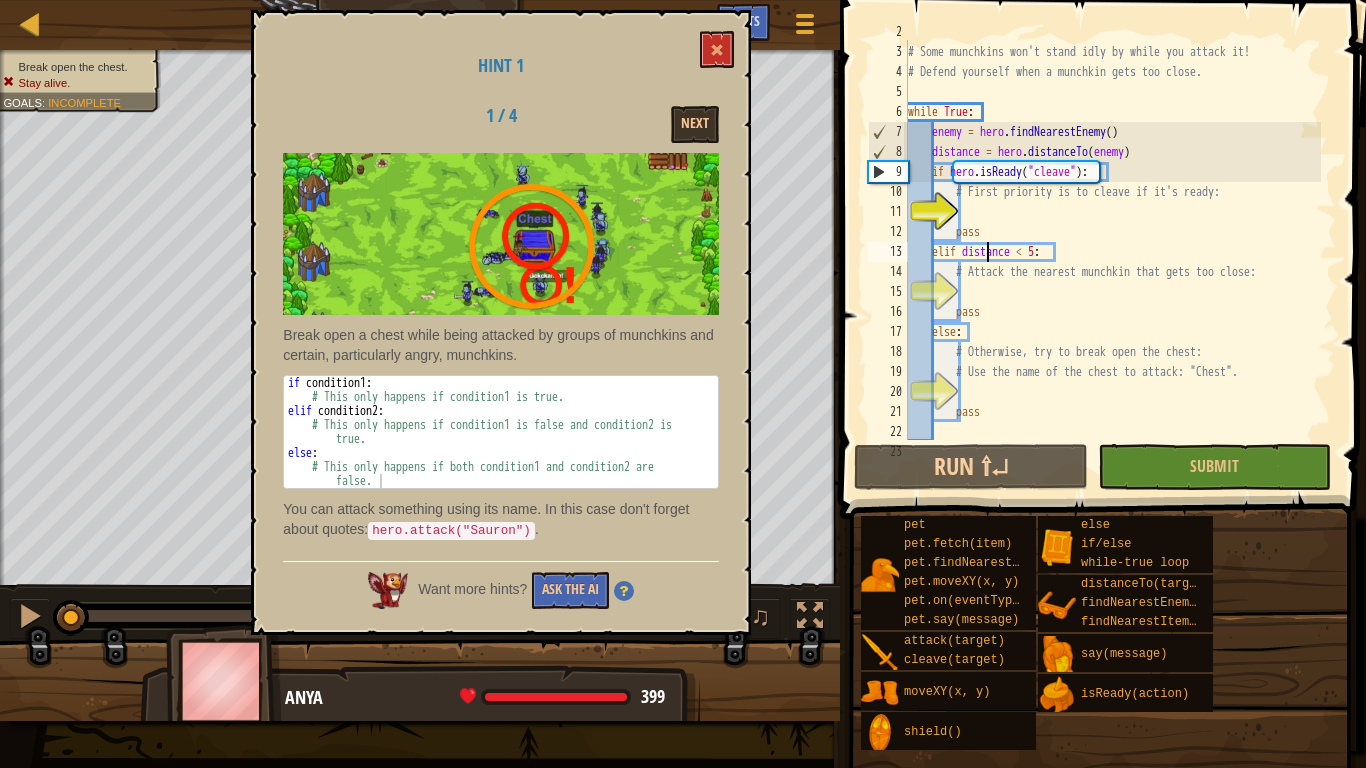 click on "# Attack the chest to break it open. # Some munchkins won't stand idly by while you attack it! # Defend yourself when a munchkin gets too close. while   True :      enemy   =   hero . findNearestEnemy ( )      distance   =   hero . distanceTo ( enemy )      if   hero . isReady ( "cleave" ) :          # First priority is to cleave if it's ready:                   pass      elif   distance   <   5 :          # Attack the nearest munchkin that gets too close:                   pass      else :          # Otherwise, try to break open the chest:          # Use the name of the chest to attack: "Chest".                   pass" at bounding box center (1112, 242) 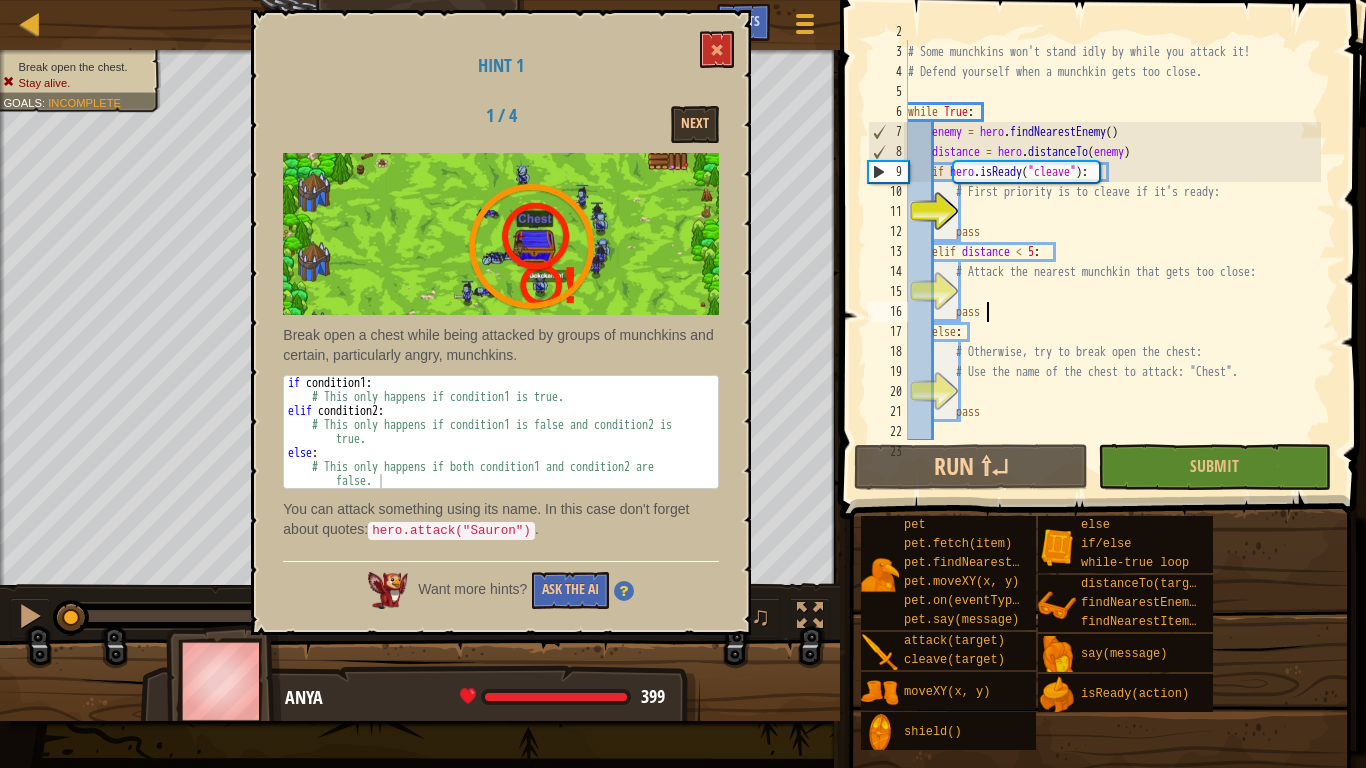 click on "# Attack the chest to break it open. # Some munchkins won't stand idly by while you attack it! # Defend yourself when a munchkin gets too close. while   True :      enemy   =   hero . findNearestEnemy ( )      distance   =   hero . distanceTo ( enemy )      if   hero . isReady ( "cleave" ) :          # First priority is to cleave if it's ready:                   pass      elif   distance   <   5 :          # Attack the nearest munchkin that gets too close:                   pass      else :          # Otherwise, try to break open the chest:          # Use the name of the chest to attack: "Chest".                   pass" at bounding box center [1112, 242] 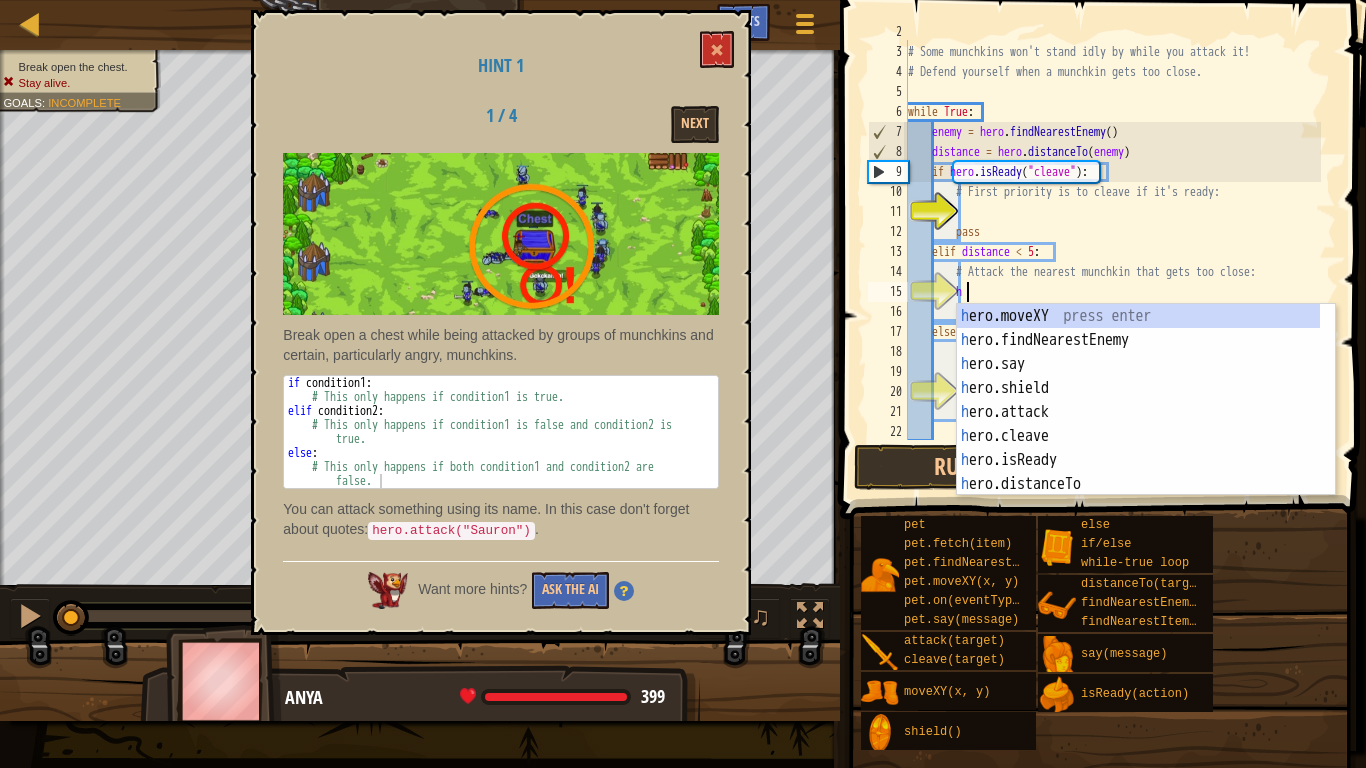 scroll, scrollTop: 9, scrollLeft: 5, axis: both 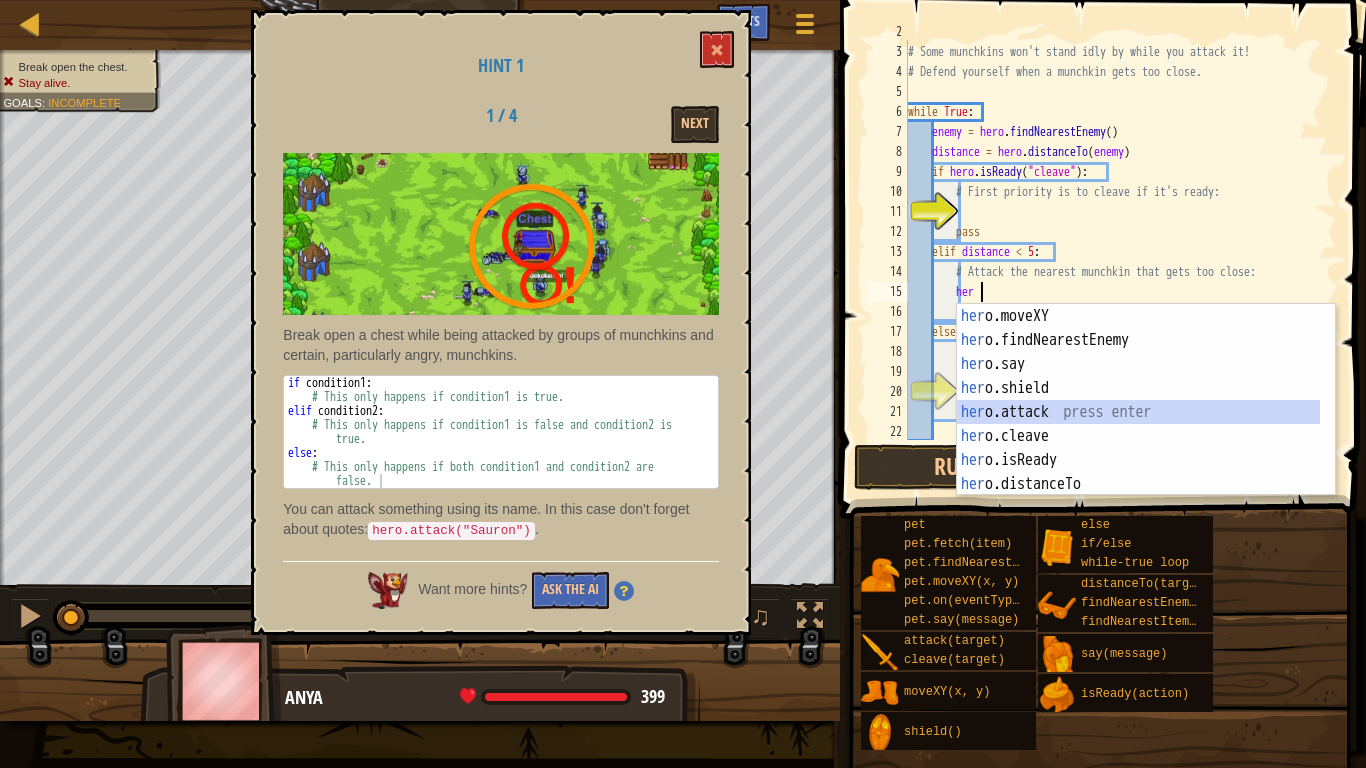 click on "hero.moveXY press enter hero.findNearestEnemy press enter hero.say press enter hero.shield press enter hero.attack press enter hero.cleave press enter hero.isReady press enter hero.distanceTo press enter hero.findNearestItem press enter" at bounding box center (1138, 424) 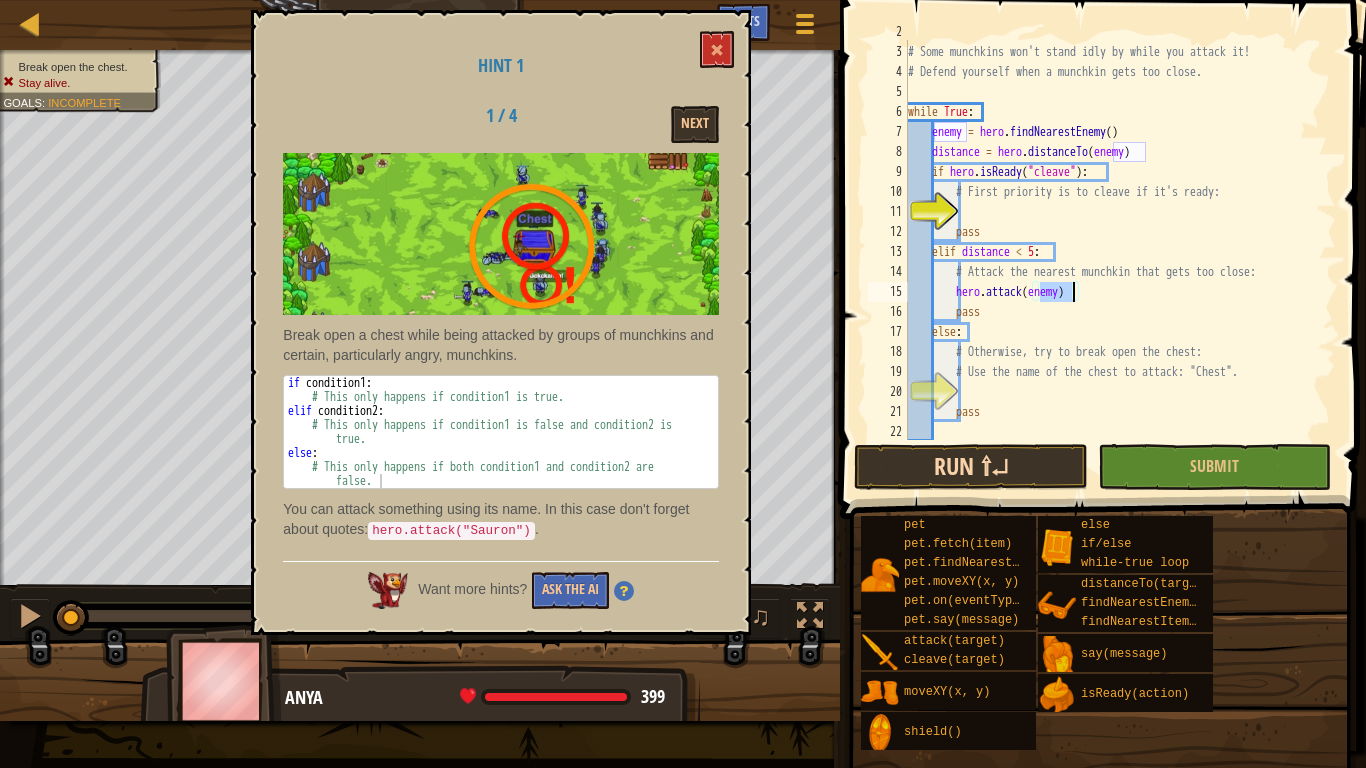 type on "hero.attack(enemy)" 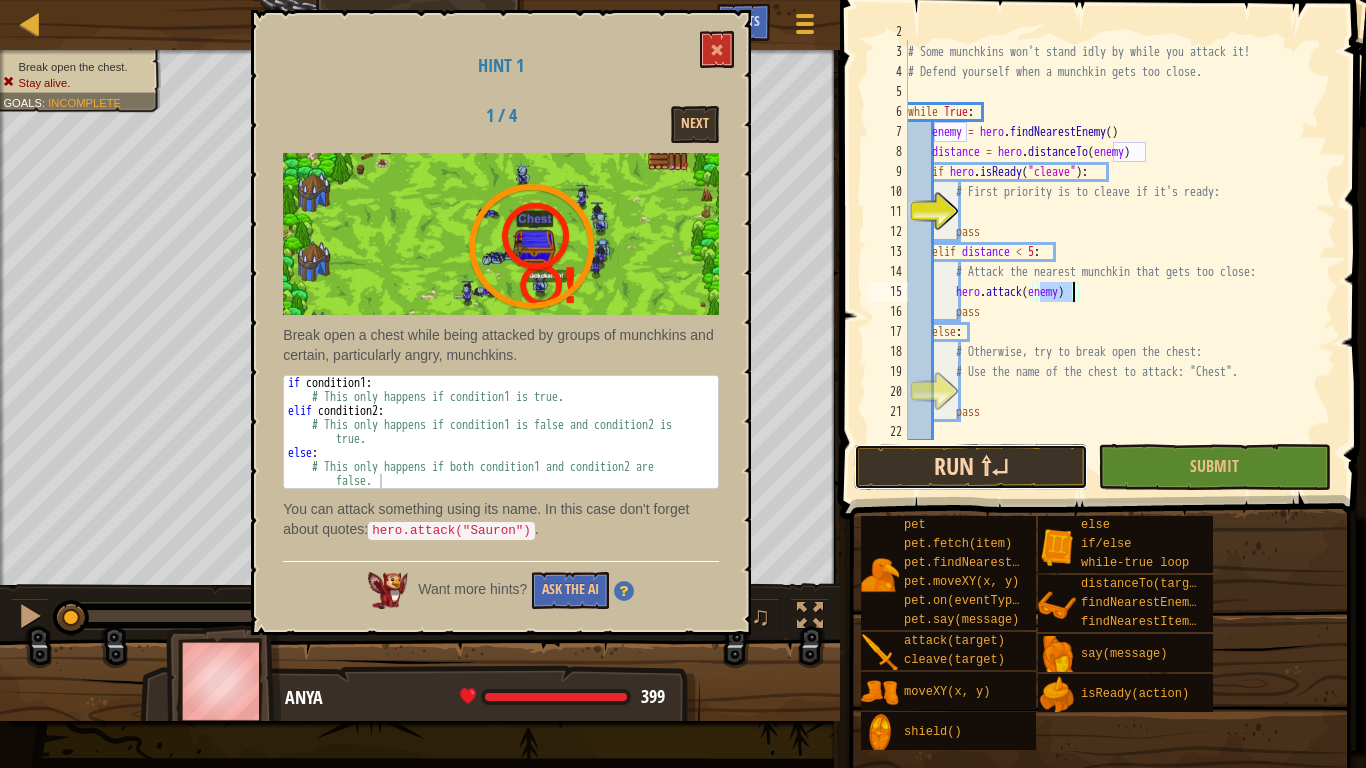 click on "Run ⇧↵" at bounding box center [970, 467] 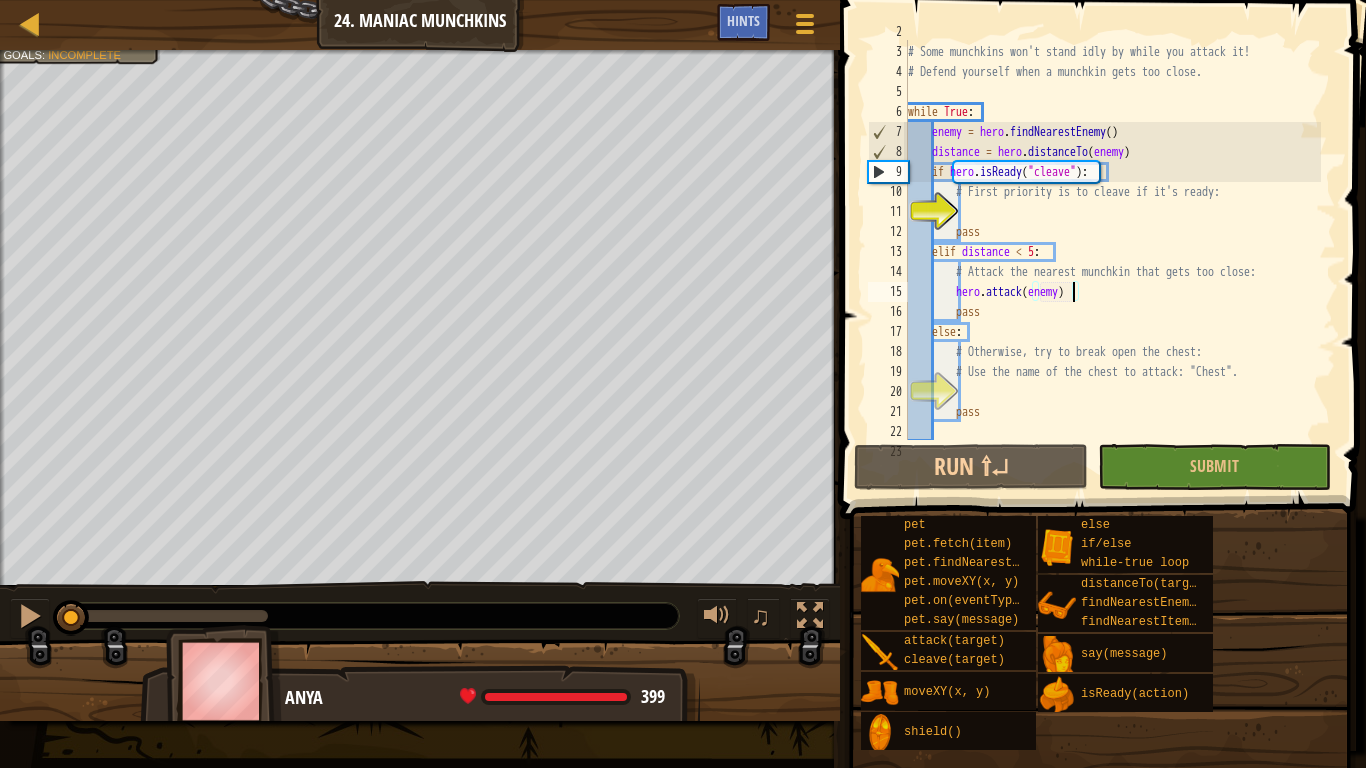 drag, startPoint x: 266, startPoint y: 611, endPoint x: 0, endPoint y: 602, distance: 266.15222 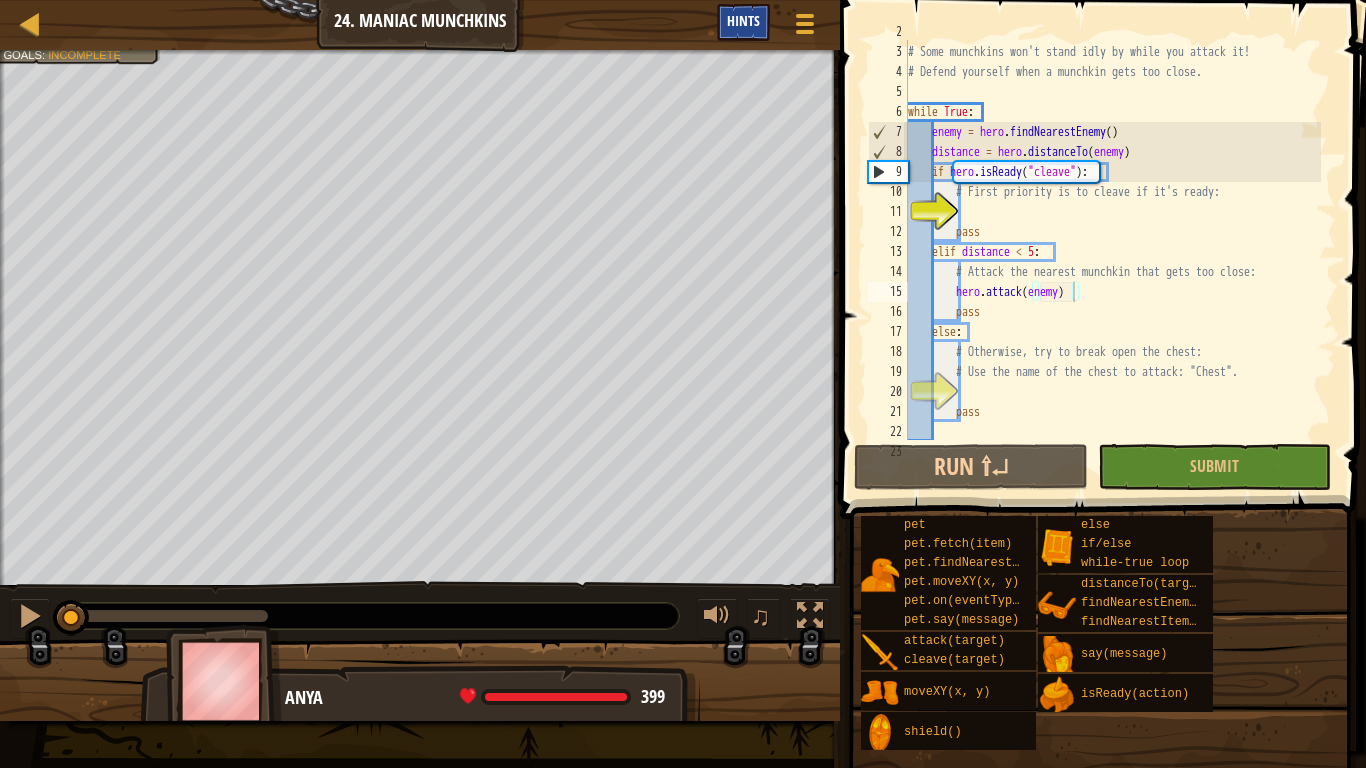 click on "Hints" at bounding box center [743, 20] 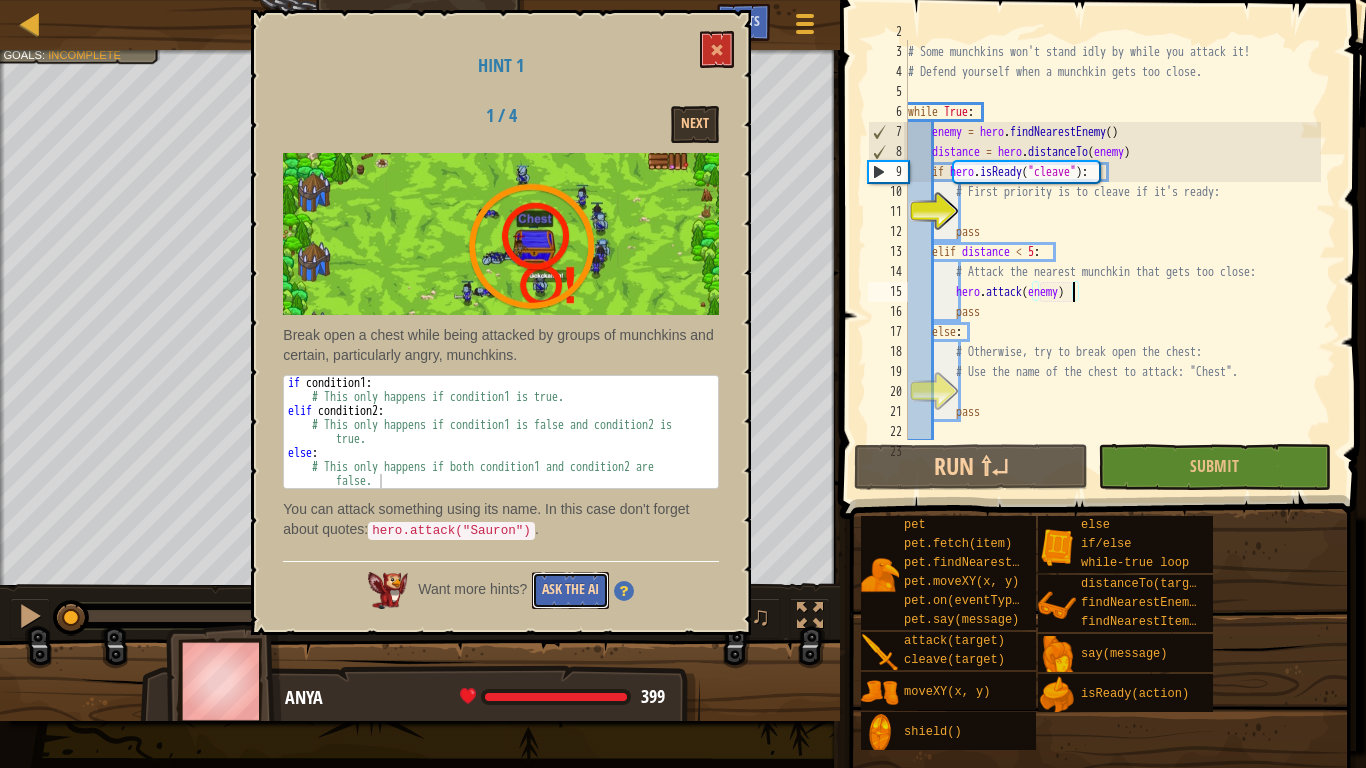 click on "Ask the AI" at bounding box center [570, 590] 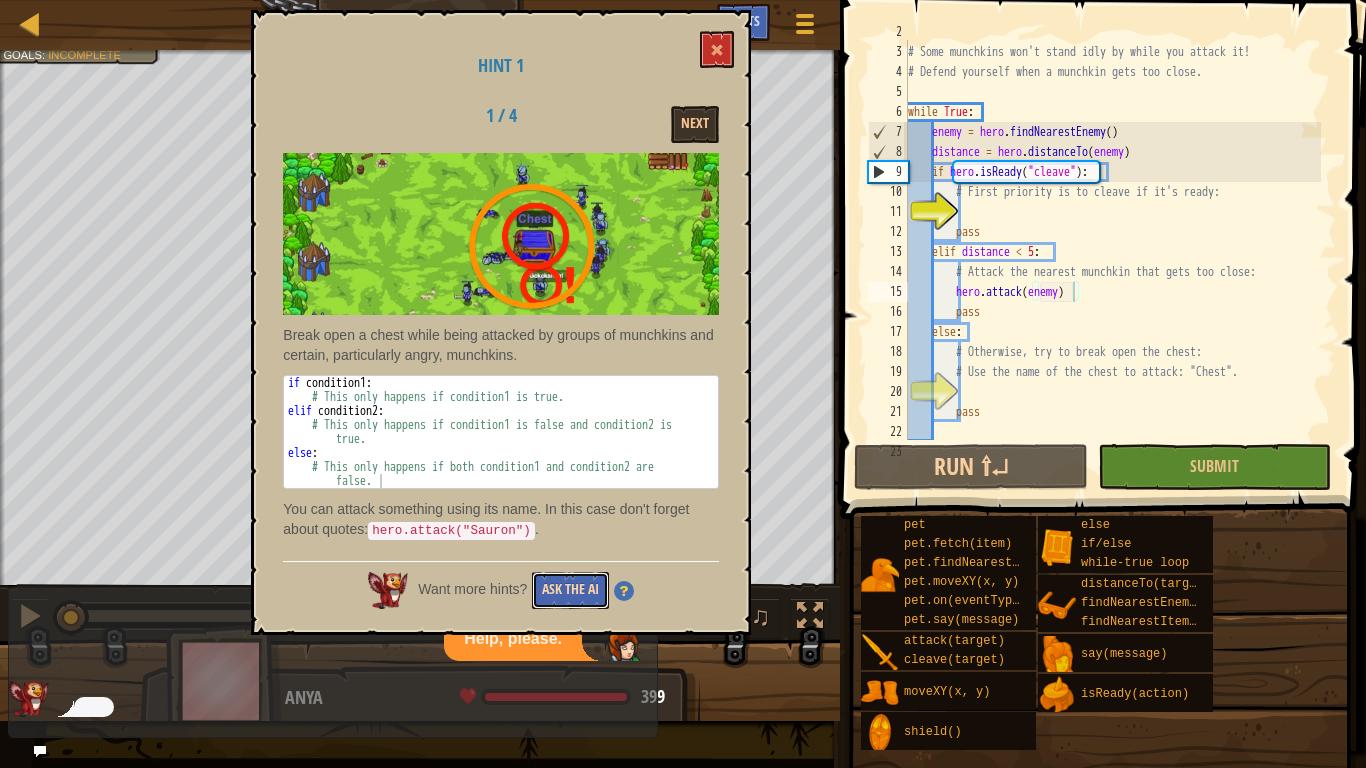 click on "Ask the AI" at bounding box center (570, 590) 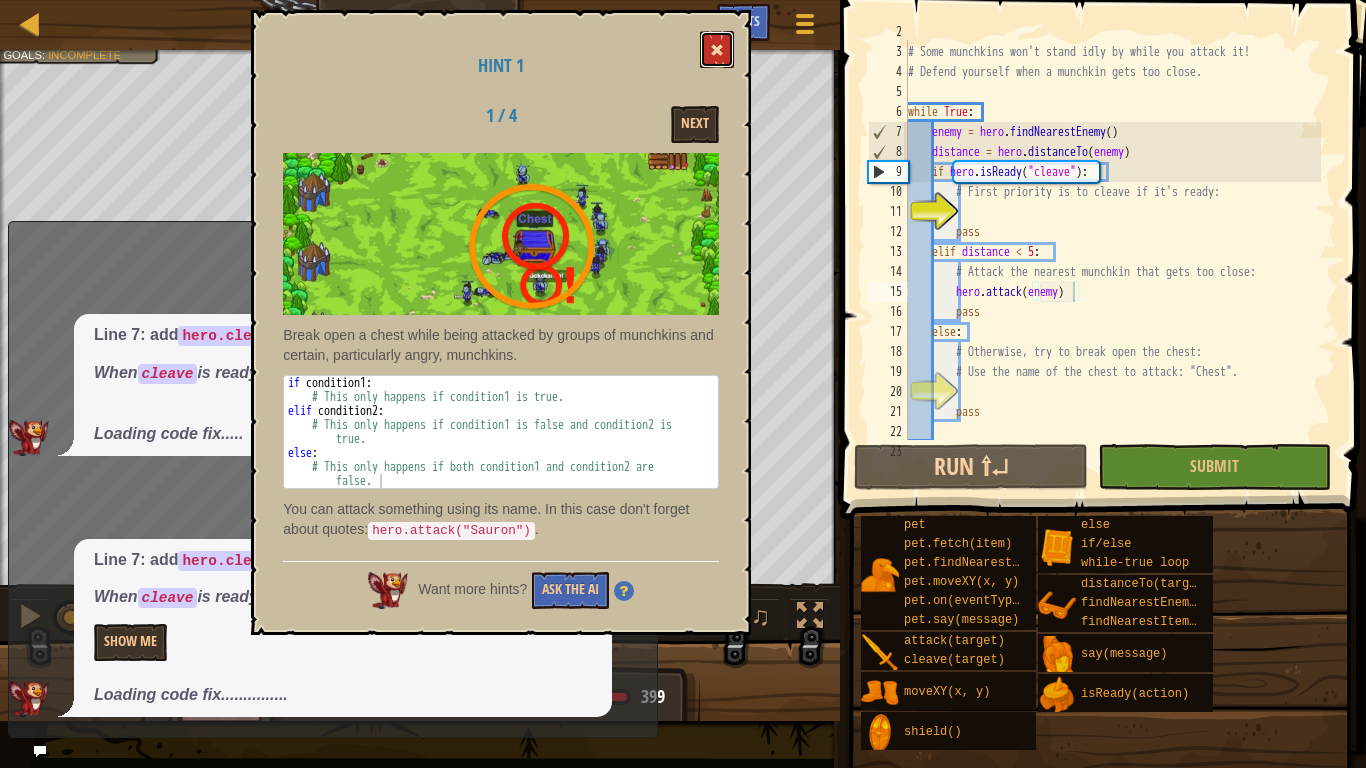 click at bounding box center (717, 49) 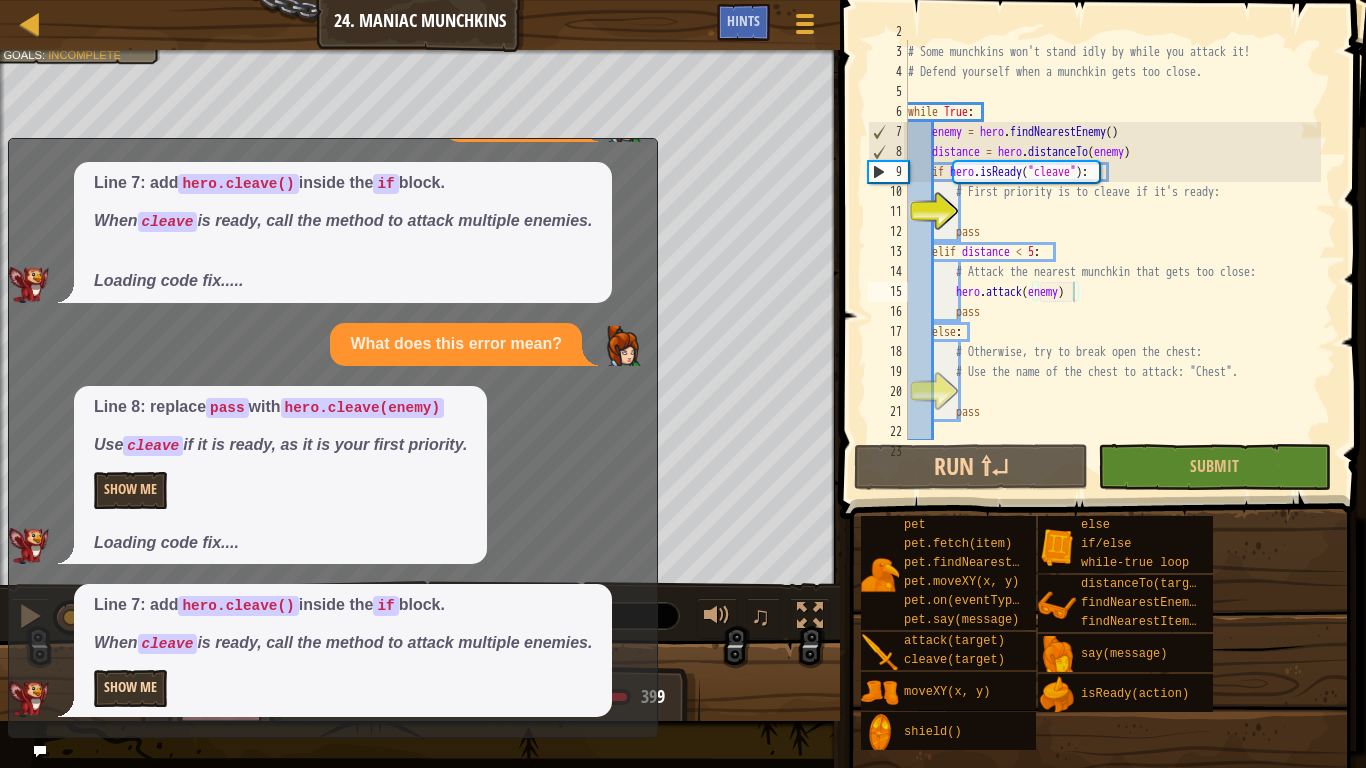 scroll, scrollTop: 223, scrollLeft: 0, axis: vertical 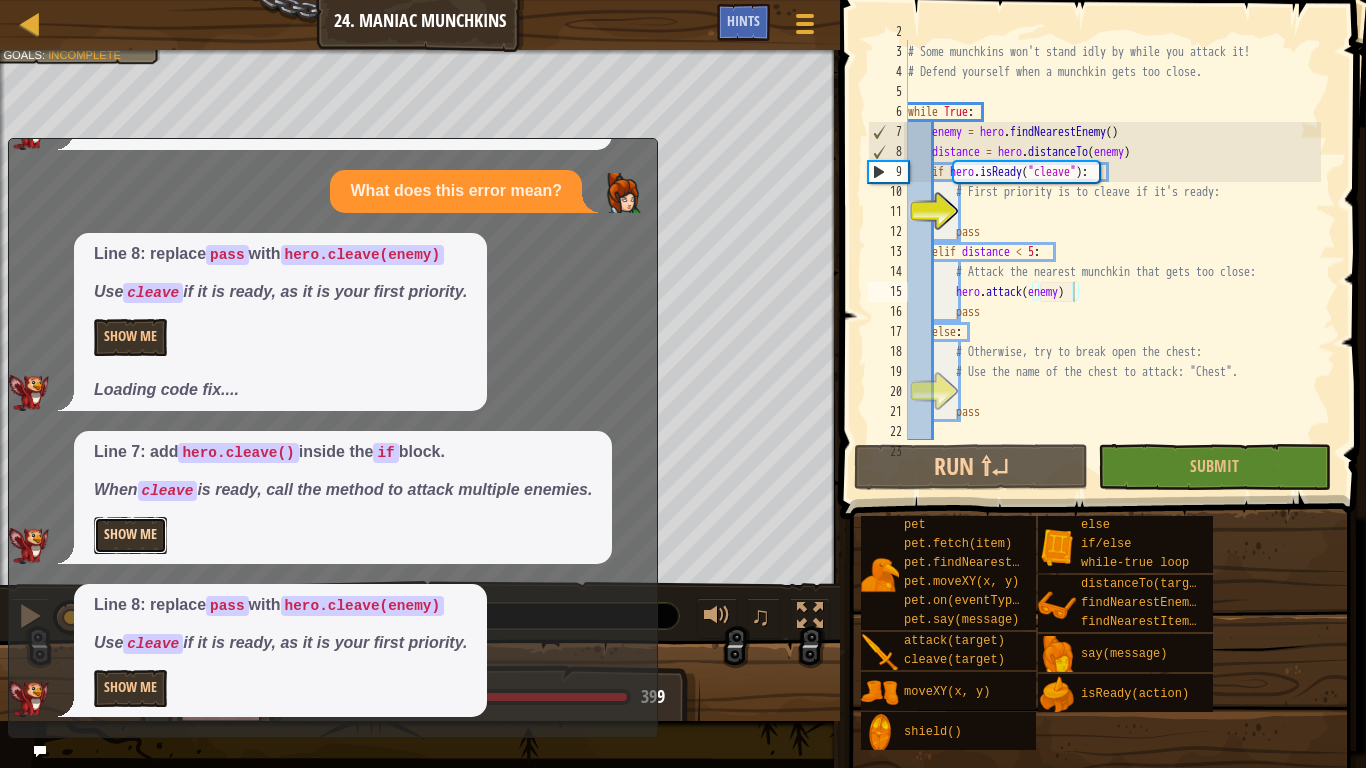 click on "Show Me" at bounding box center (130, 535) 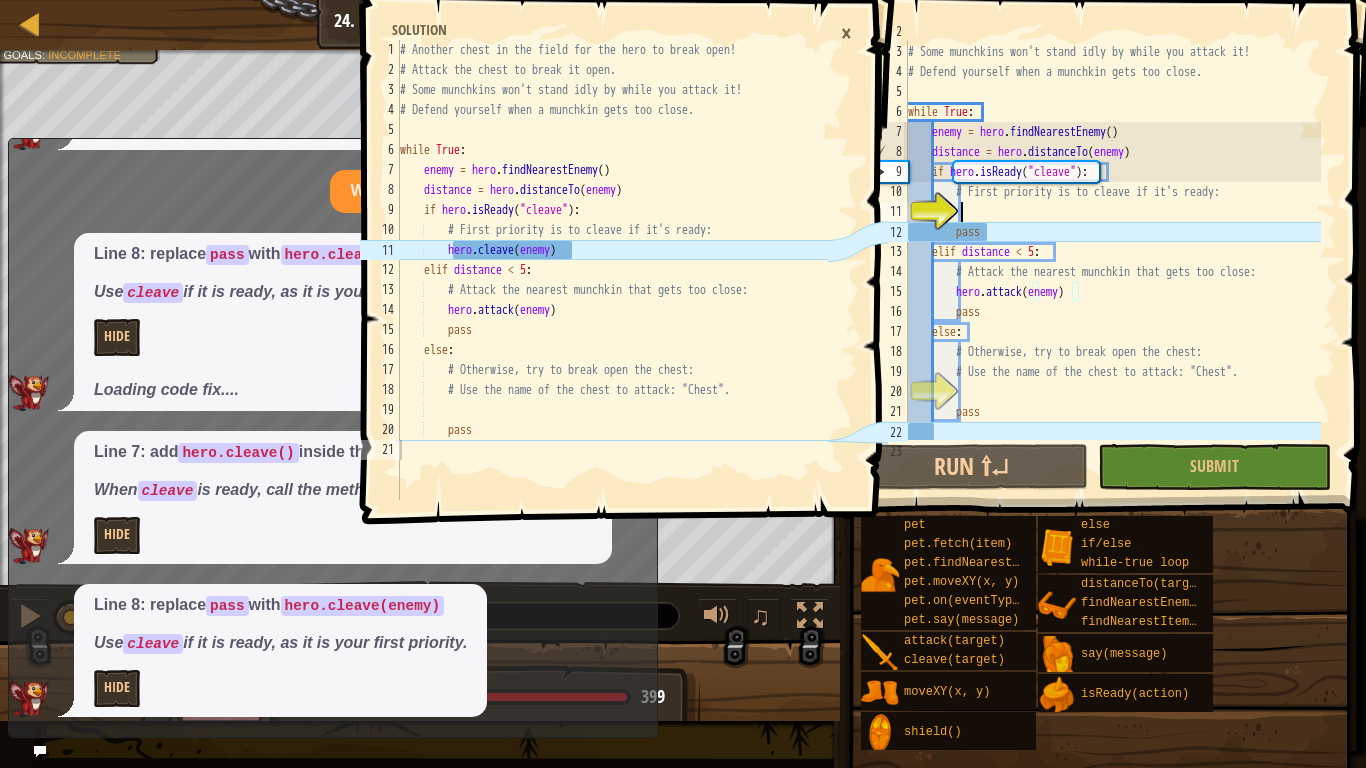 click on "# Attack the chest to break it open. # Some munchkins won't stand idly by while you attack it! # Defend yourself when a munchkin gets too close. while   True :      enemy   =   hero . findNearestEnemy ( )      distance   =   hero . distanceTo ( enemy )      if   hero . isReady ( "cleave" ) :          # First priority is to cleave if it's ready:                   pass      elif   distance   <   5 :          # Attack the nearest munchkin that gets too close:          hero . attack ( enemy )          pass      else :          # Otherwise, try to break open the chest:          # Use the name of the chest to attack: "Chest".                   pass" at bounding box center (1112, 242) 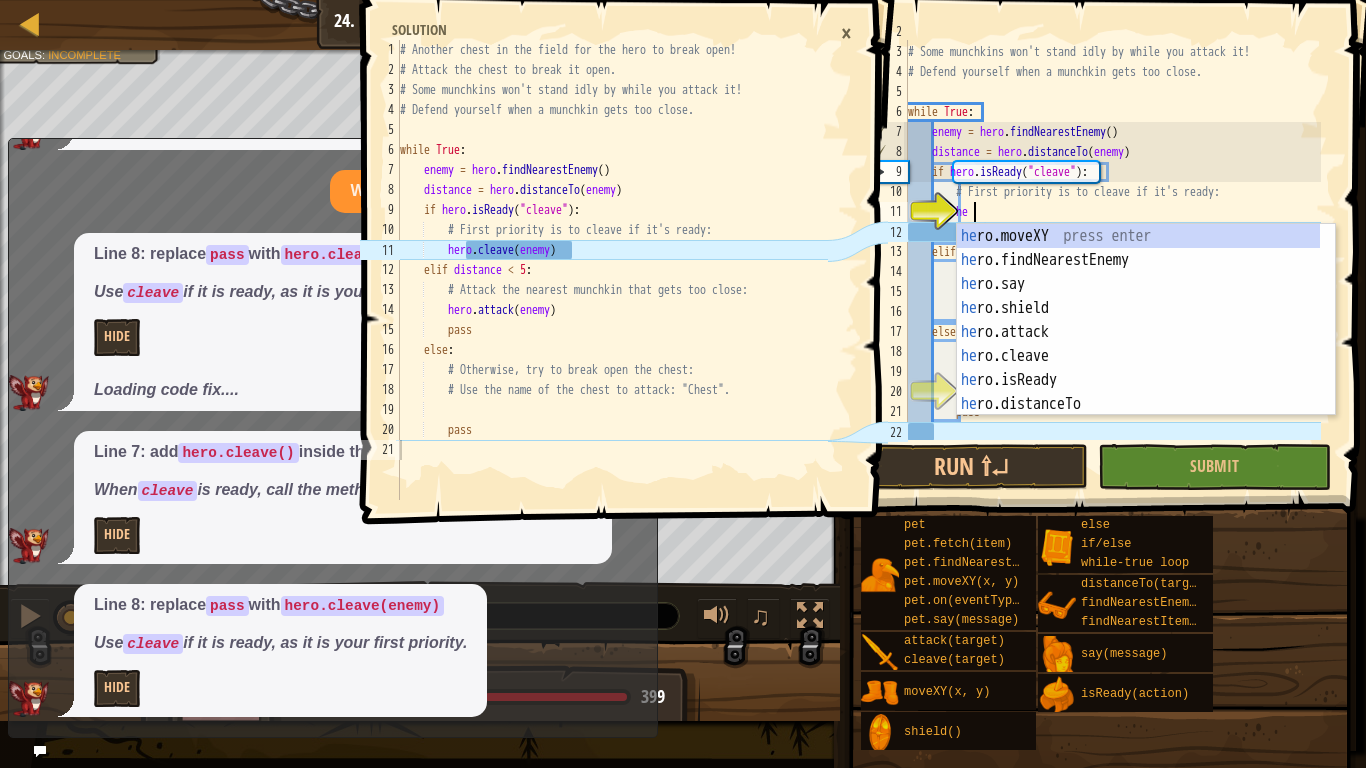 scroll, scrollTop: 9, scrollLeft: 5, axis: both 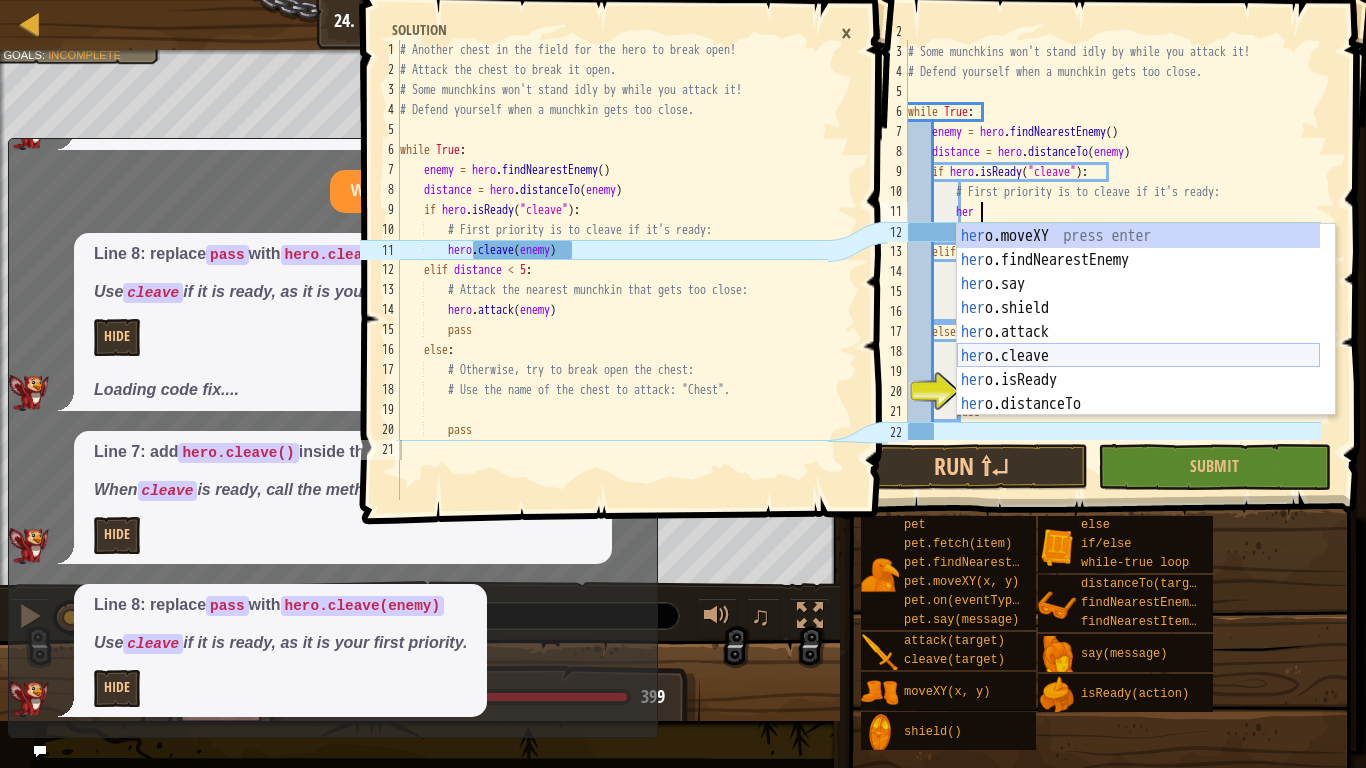 click on "hero.moveXY press enter hero.findNearestEnemy press enter hero.say press enter hero.shield press enter hero.attack press enter hero.cleave press enter hero.isReady press enter hero.distanceTo press enter hero.findNearestItem press enter" at bounding box center [1138, 344] 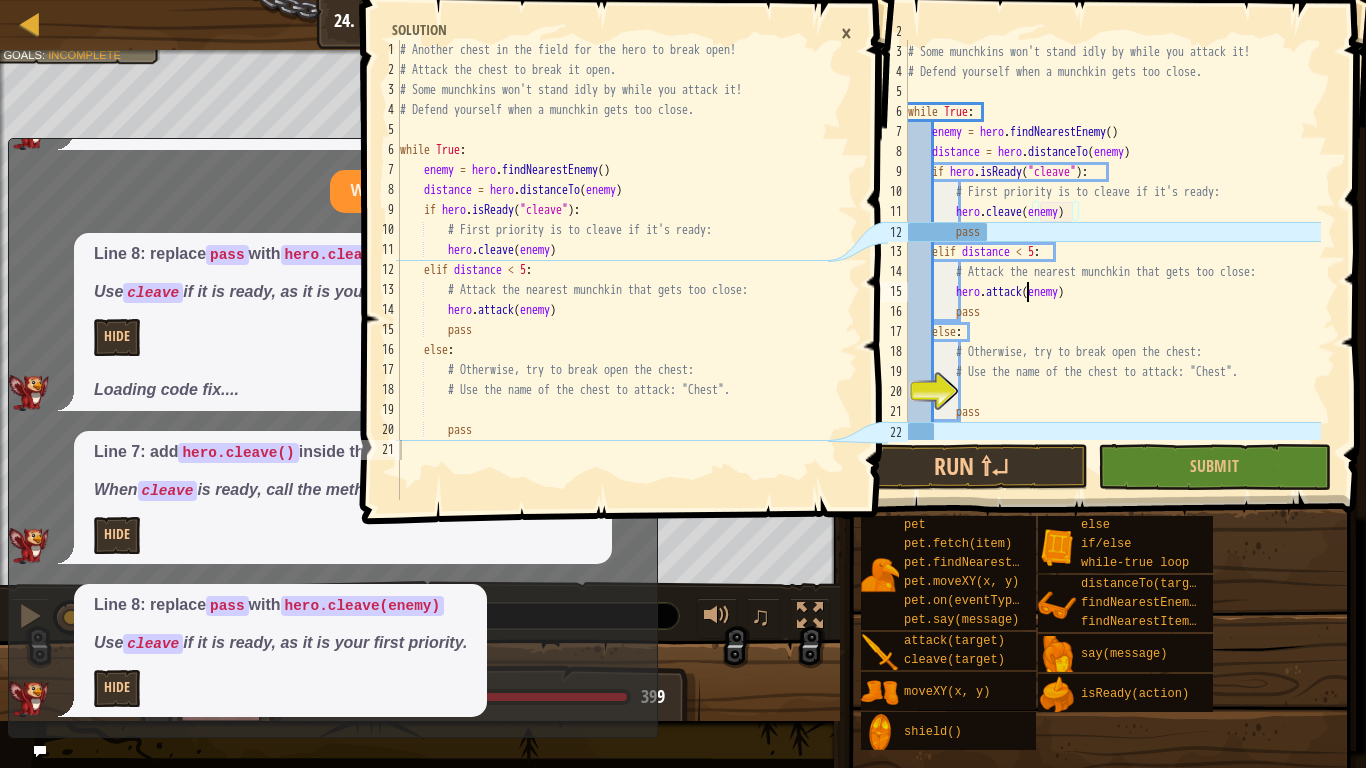 click on "# Attack the chest to break it open. # Some munchkins won't stand idly by while you attack it! # Defend yourself when a munchkin gets too close. while   True :      enemy   =   hero . findNearestEnemy ( )      distance   =   hero . distanceTo ( enemy )      if   hero . isReady ( "cleave" ) :          # First priority is to cleave if it's ready:          hero . cleave ( enemy )          pass      elif   distance   <   5 :          # Attack the nearest munchkin that gets too close:          hero . attack ( enemy )          pass      else :          # Otherwise, try to break open the chest:          # Use the name of the chest to attack: "Chest".                   pass" at bounding box center [1112, 242] 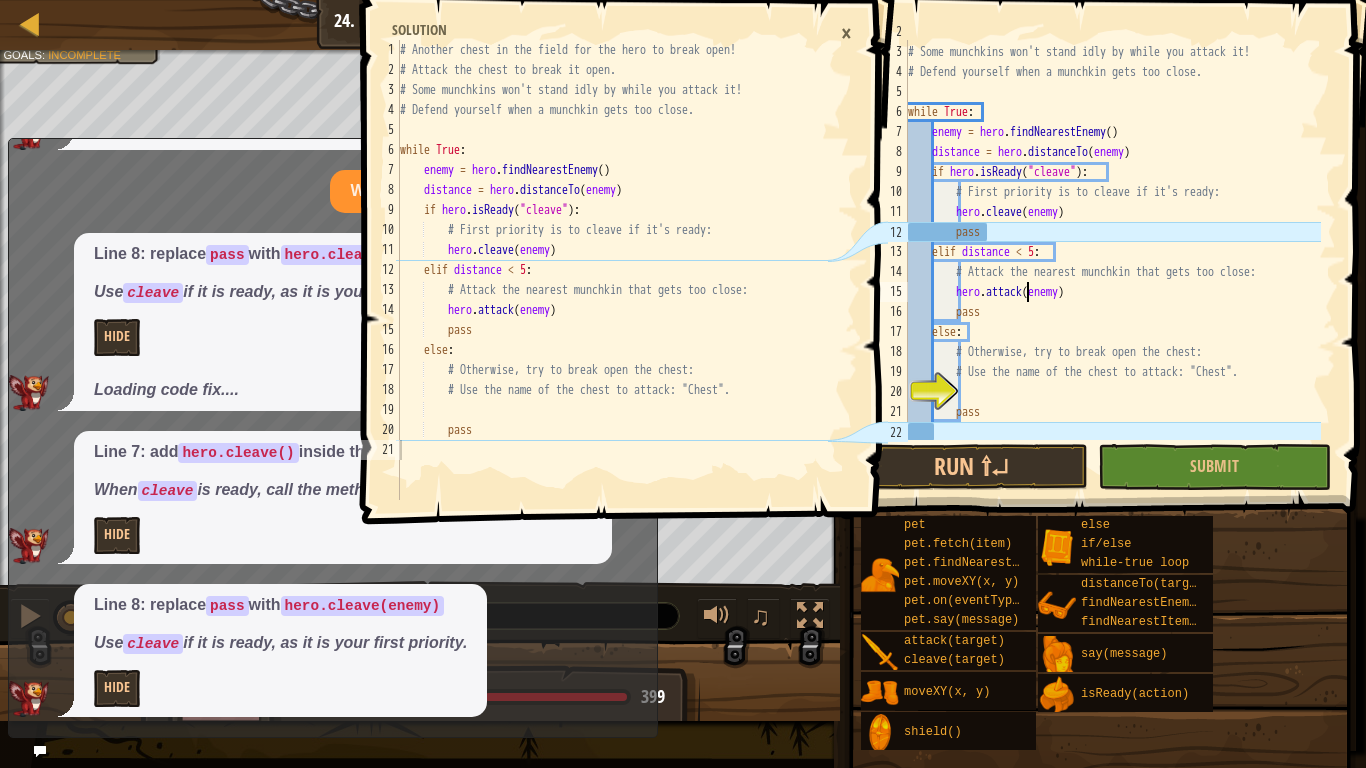 click on "# Attack the chest to break it open. # Some munchkins won't stand idly by while you attack it! # Defend yourself when a munchkin gets too close. while   True :      enemy   =   hero . findNearestEnemy ( )      distance   =   hero . distanceTo ( enemy )      if   hero . isReady ( "cleave" ) :          # First priority is to cleave if it's ready:          hero . cleave ( enemy )          pass      elif   distance   <   5 :          # Attack the nearest munchkin that gets too close:          hero . attack ( enemy )          pass      else :          # Otherwise, try to break open the chest:          # Use the name of the chest to attack: "Chest".                   pass" at bounding box center (1112, 242) 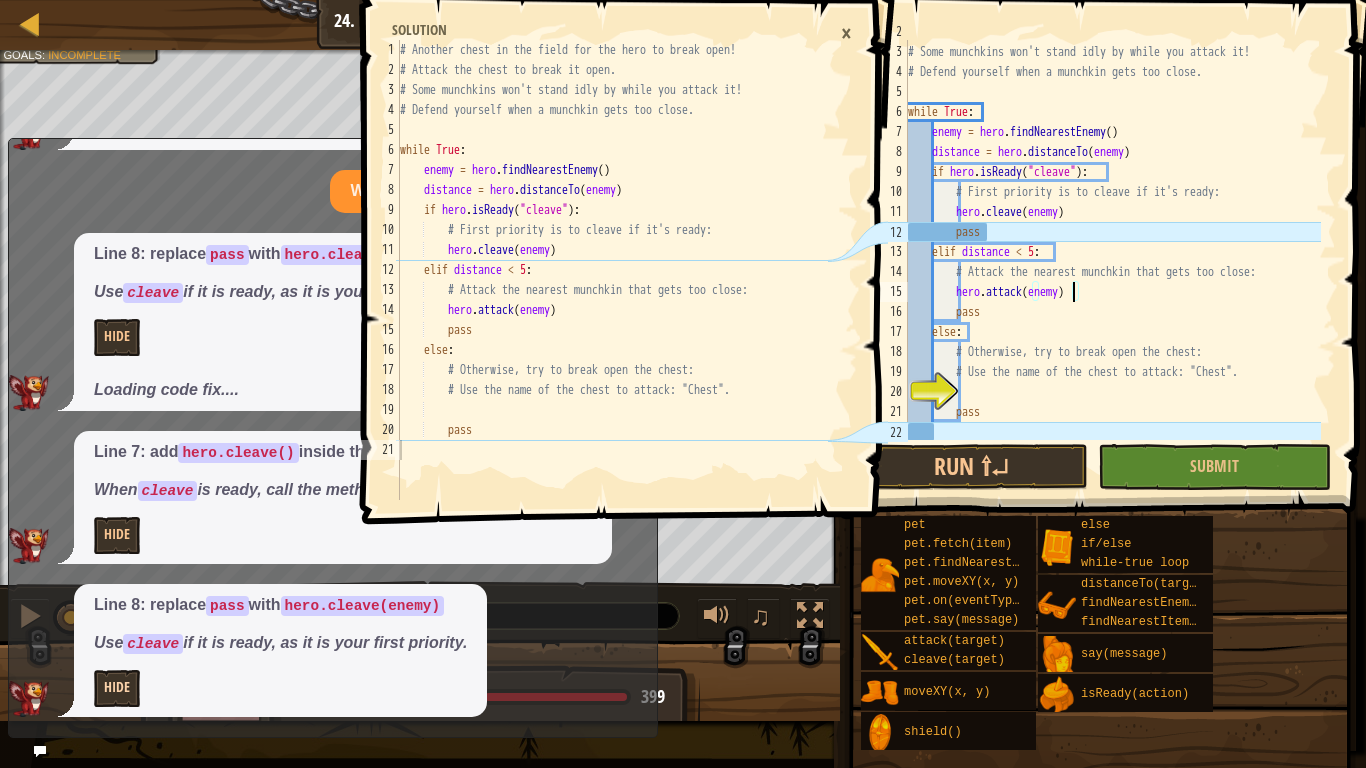 type on "hero.attack(enemy)" 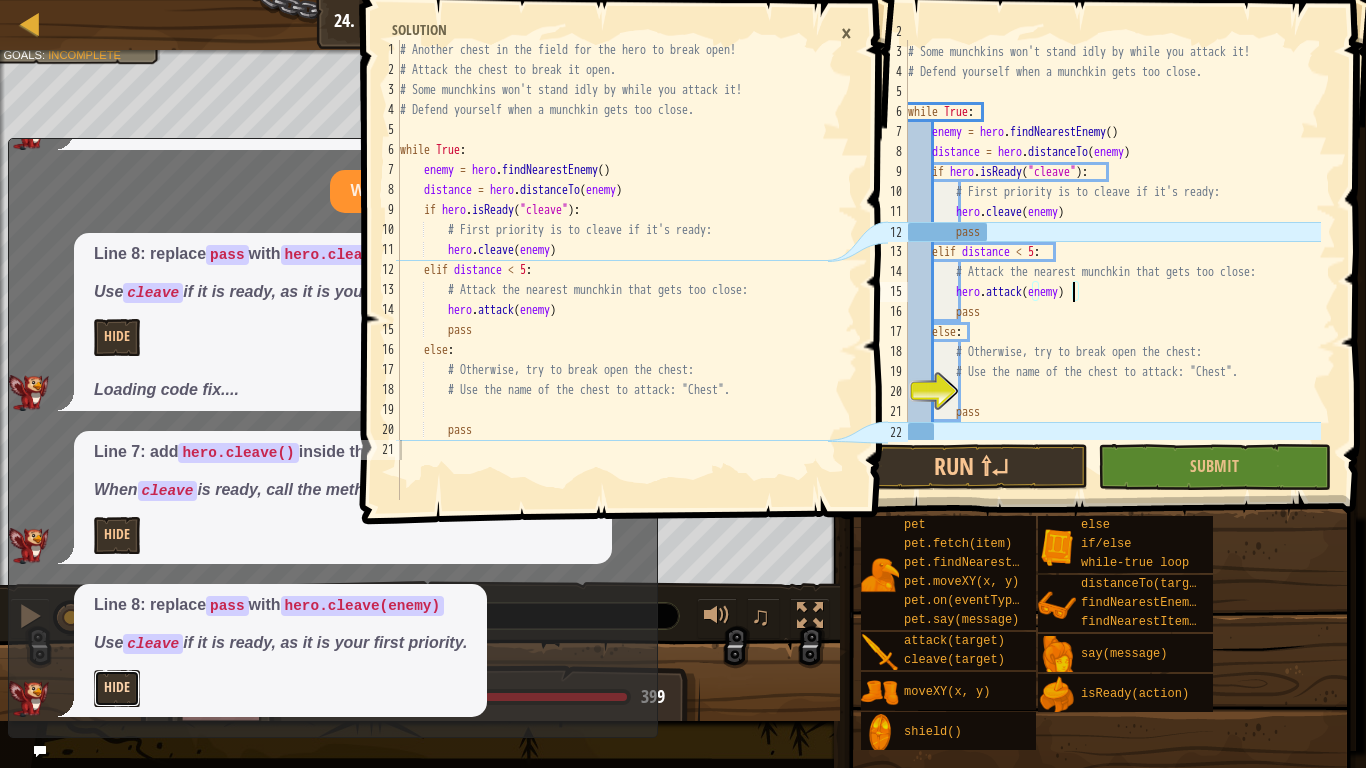 click on "Hide" at bounding box center [117, 688] 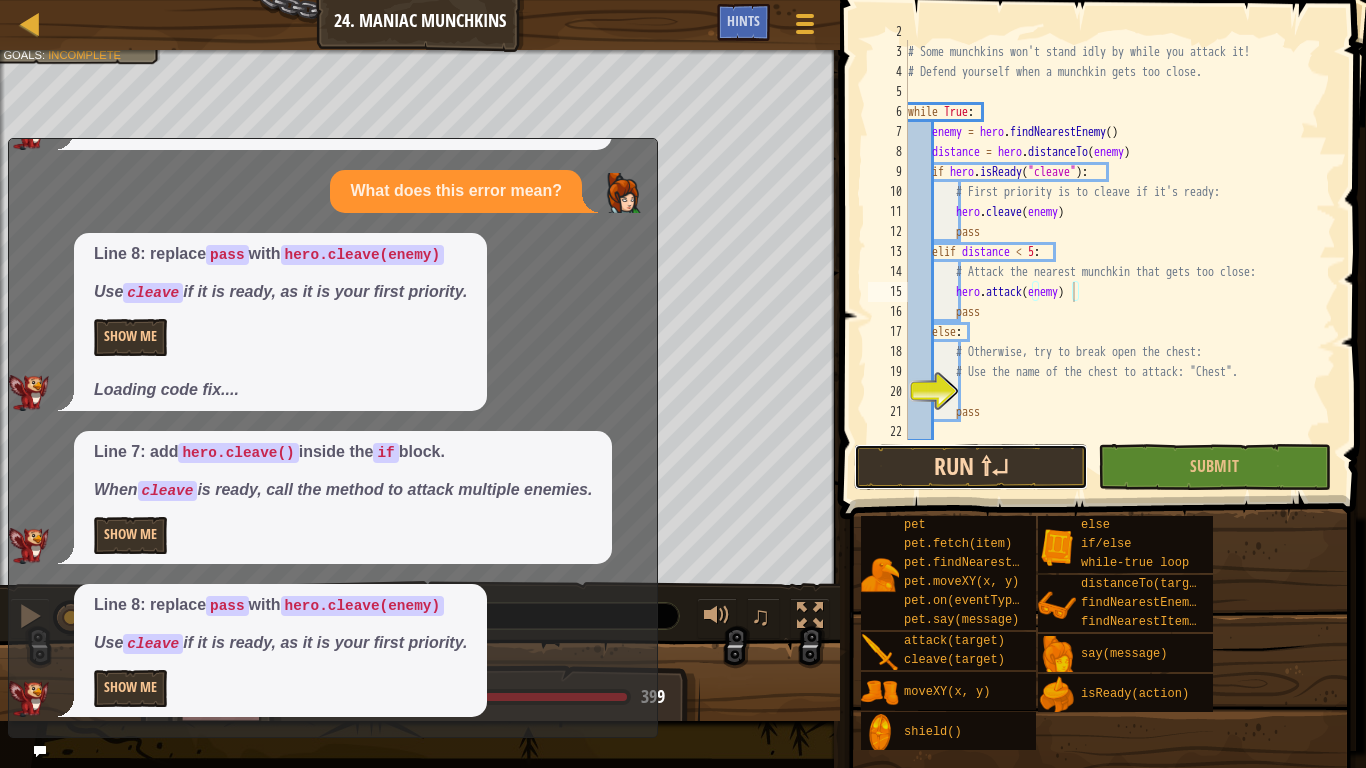 click on "Run ⇧↵" at bounding box center [970, 467] 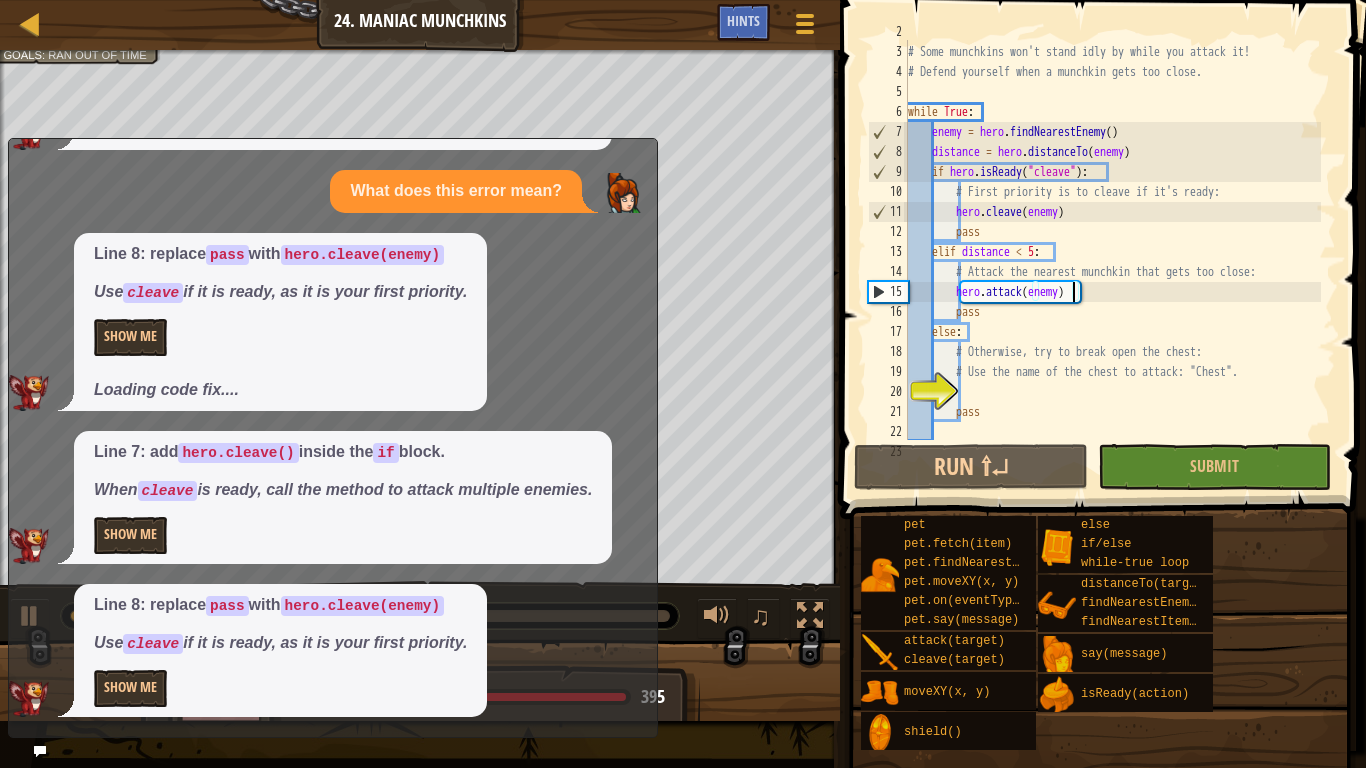click on "# Attack the chest to break it open. # Some munchkins won't stand idly by while you attack it! # Defend yourself when a munchkin gets too close. while   True :      enemy   =   hero . findNearestEnemy ( )      distance   =   hero . distanceTo ( enemy )      if   hero . isReady ( "cleave" ) :          # First priority is to cleave if it's ready:          hero . cleave ( enemy )          pass      elif   distance   <   5 :          # Attack the nearest munchkin that gets too close:          hero . attack ( enemy )          pass      else :          # Otherwise, try to break open the chest:          # Use the name of the chest to attack: "Chest".                   pass" at bounding box center (1112, 242) 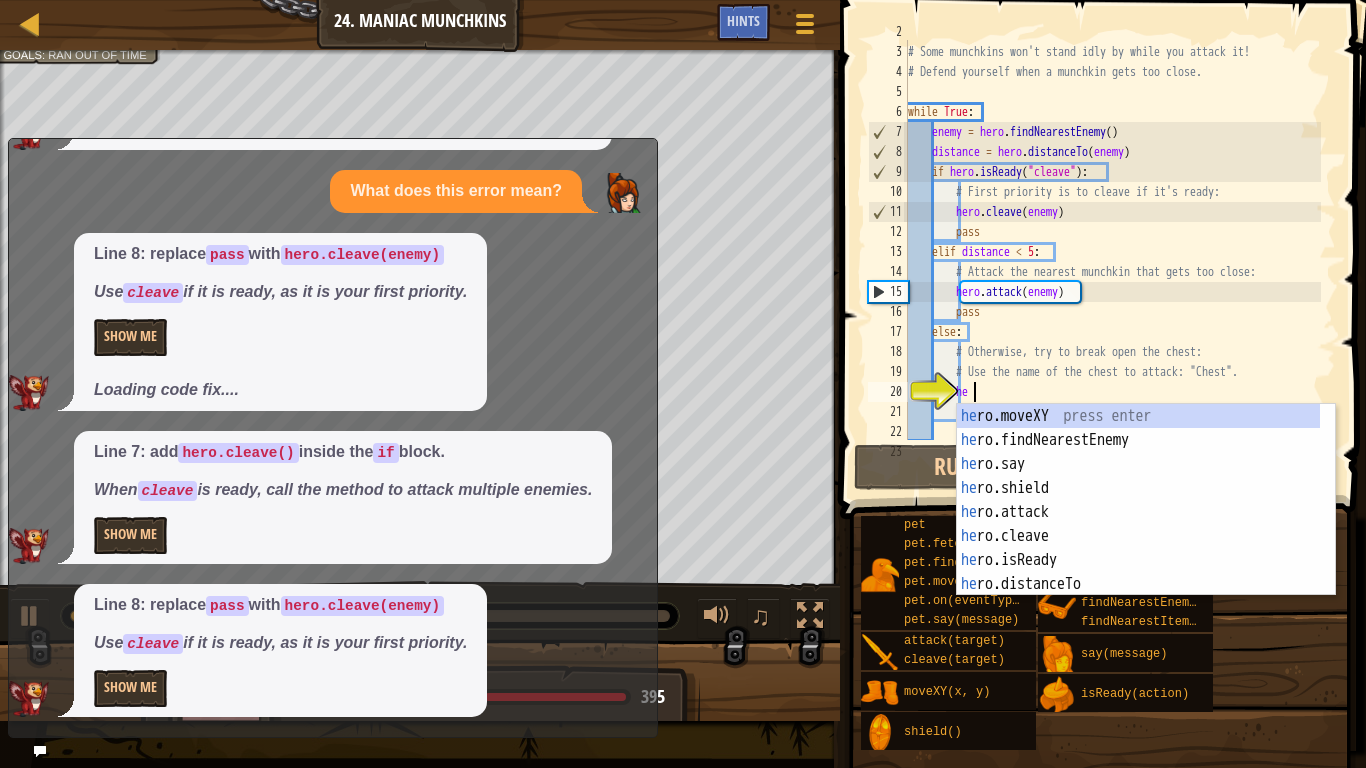 scroll, scrollTop: 9, scrollLeft: 5, axis: both 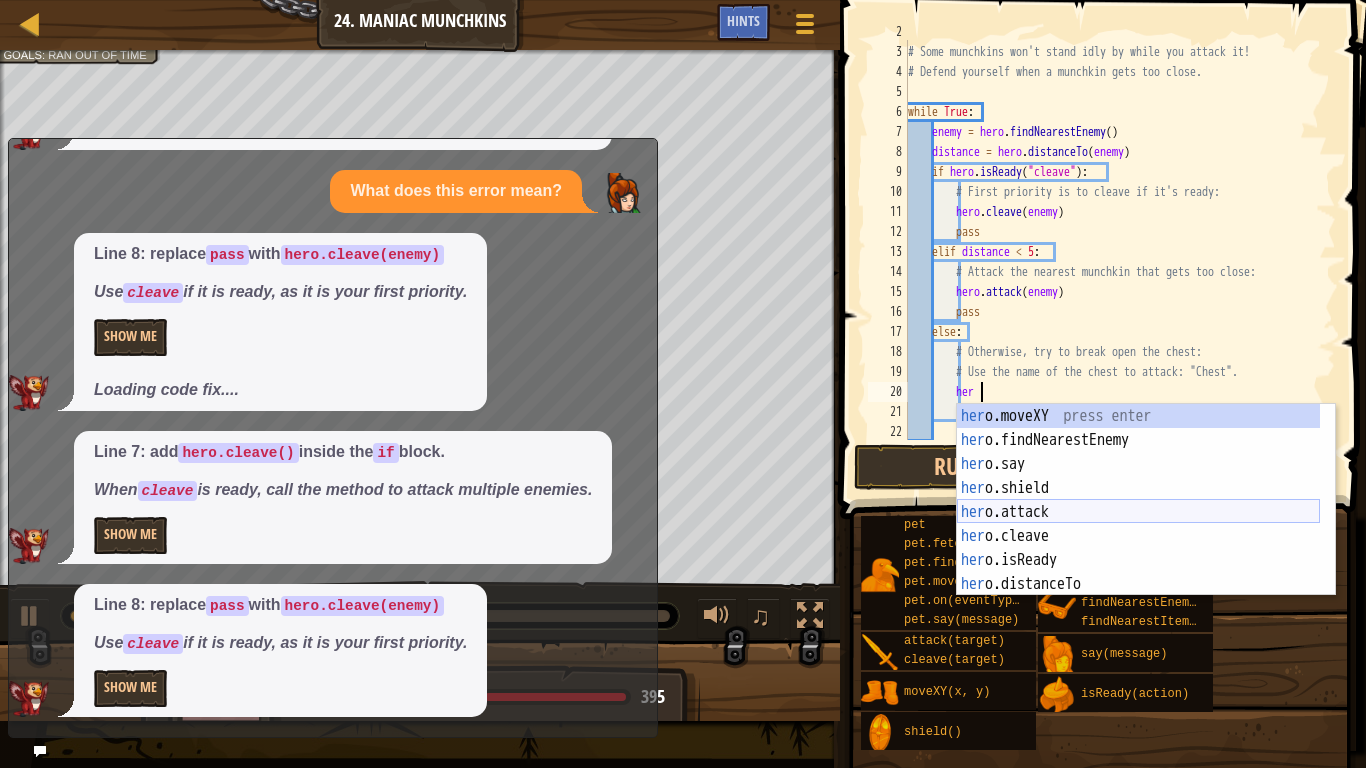 click on "hero.moveXY press enter hero.findNearestEnemy press enter hero.say press enter hero.shield press enter hero.attack press enter hero.cleave press enter hero.isReady press enter hero.distanceTo press enter hero.findNearestItem press enter" at bounding box center (1138, 524) 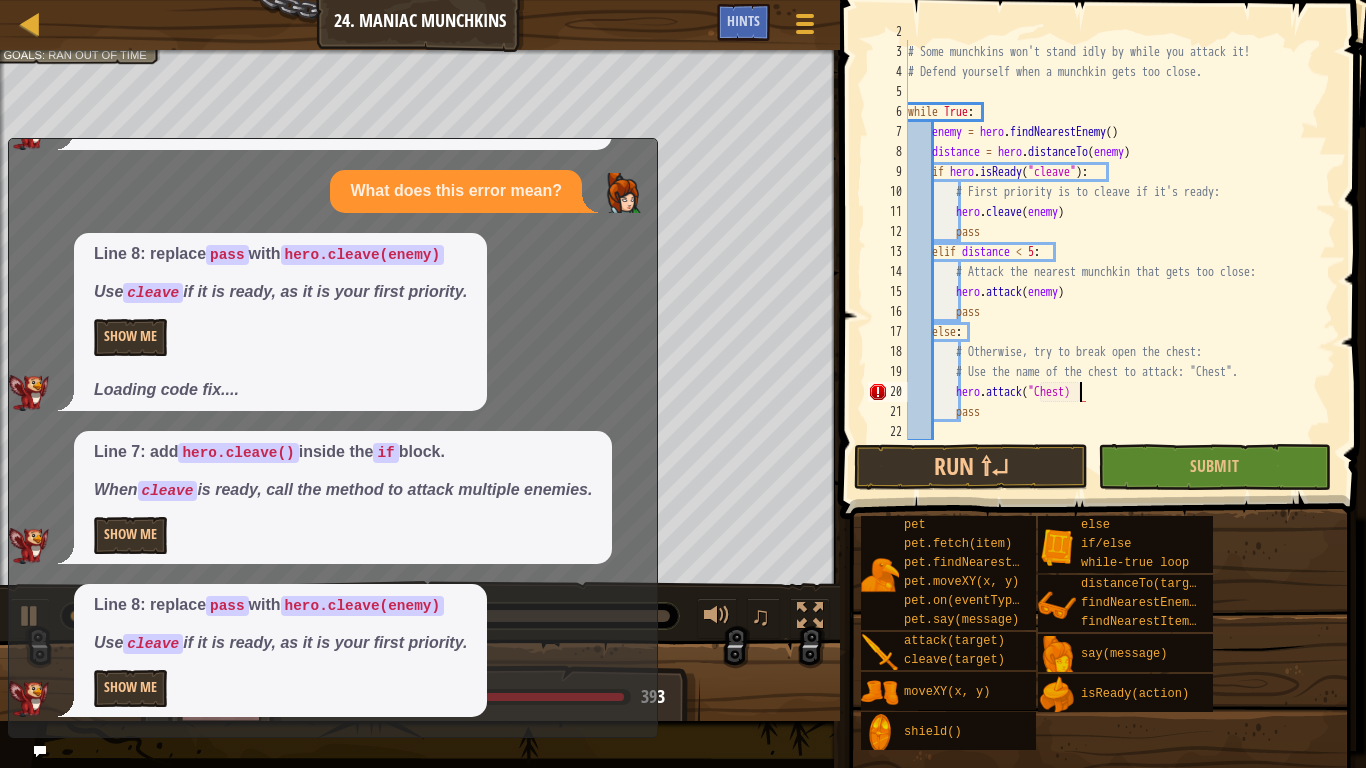 scroll, scrollTop: 9, scrollLeft: 14, axis: both 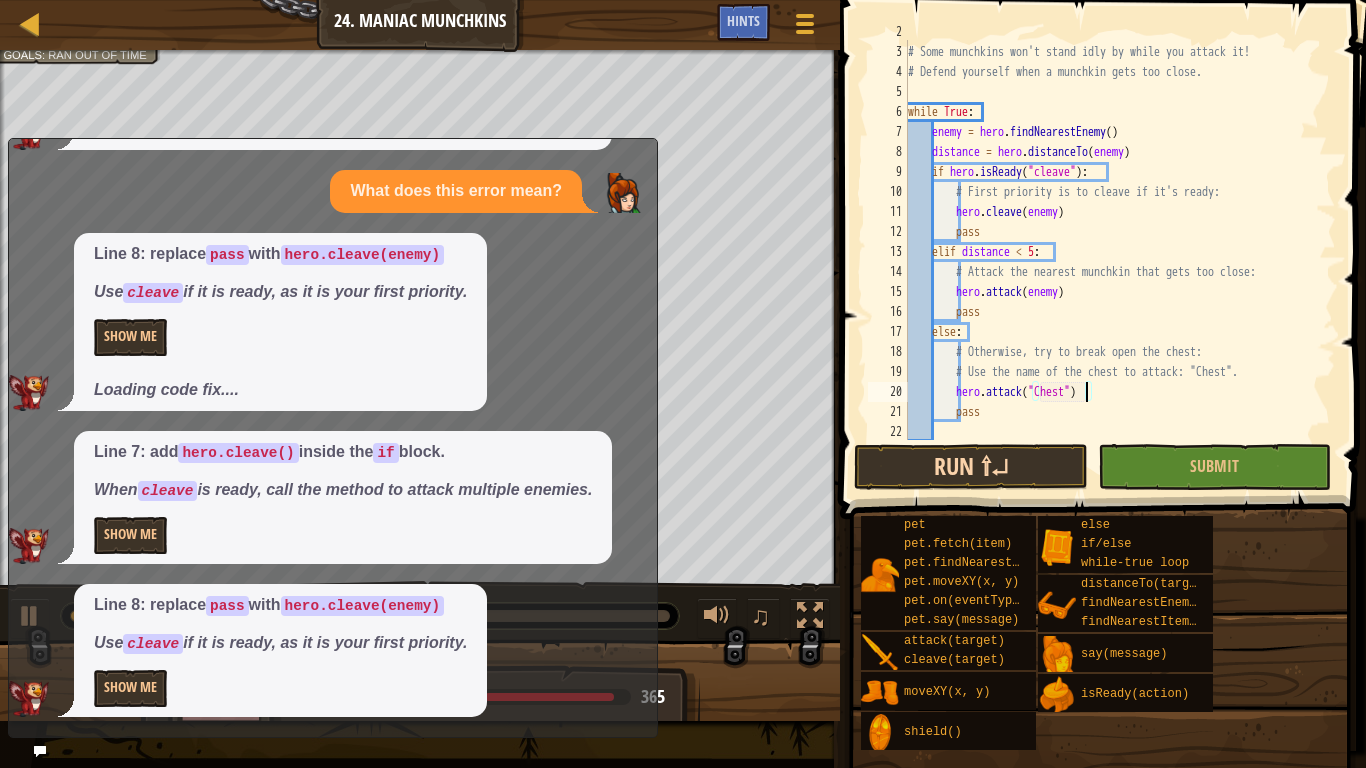 type on "hero.attack("Chest")" 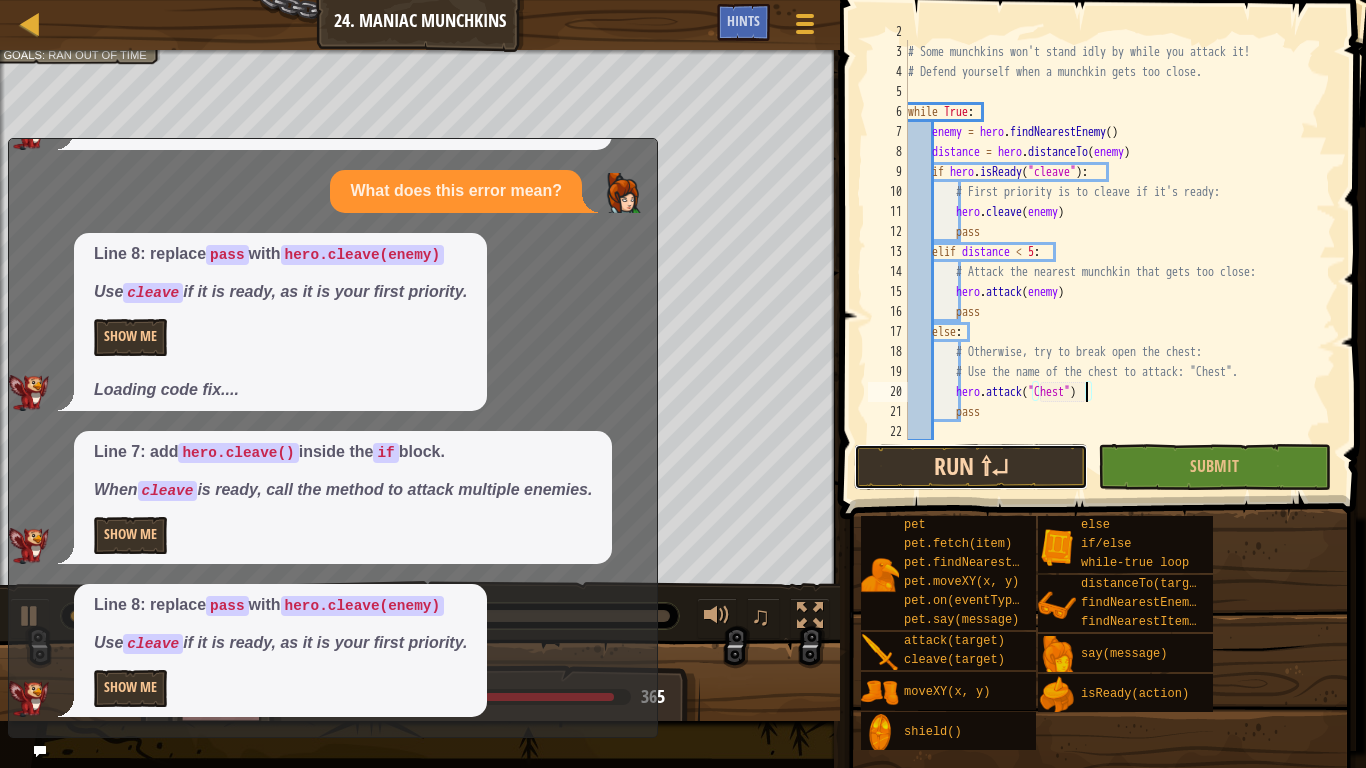 click on "Run ⇧↵" at bounding box center (970, 467) 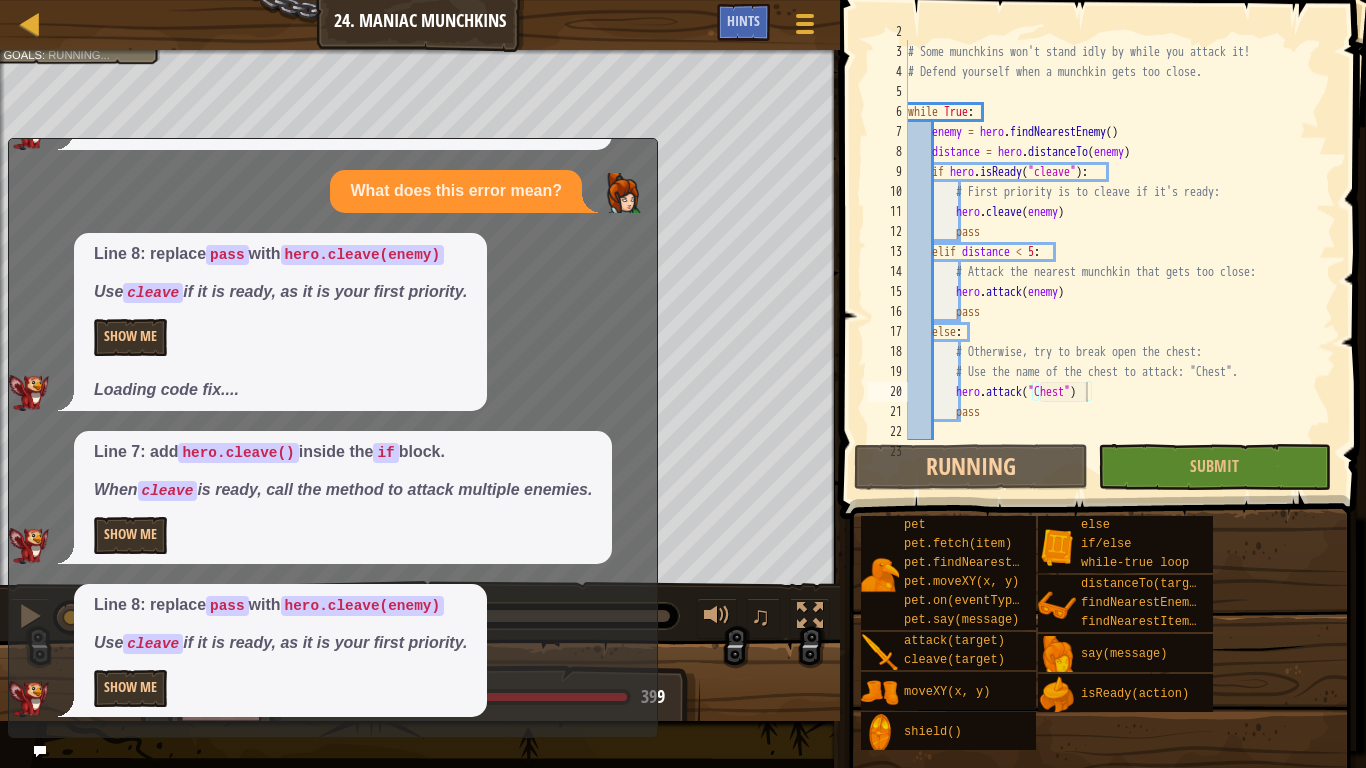 click on "Line 8: replace pass with hero.cleave(enemy) Use cleave if it is ready, as it is your first priority. Show Me Loading code fix...." at bounding box center (328, 322) 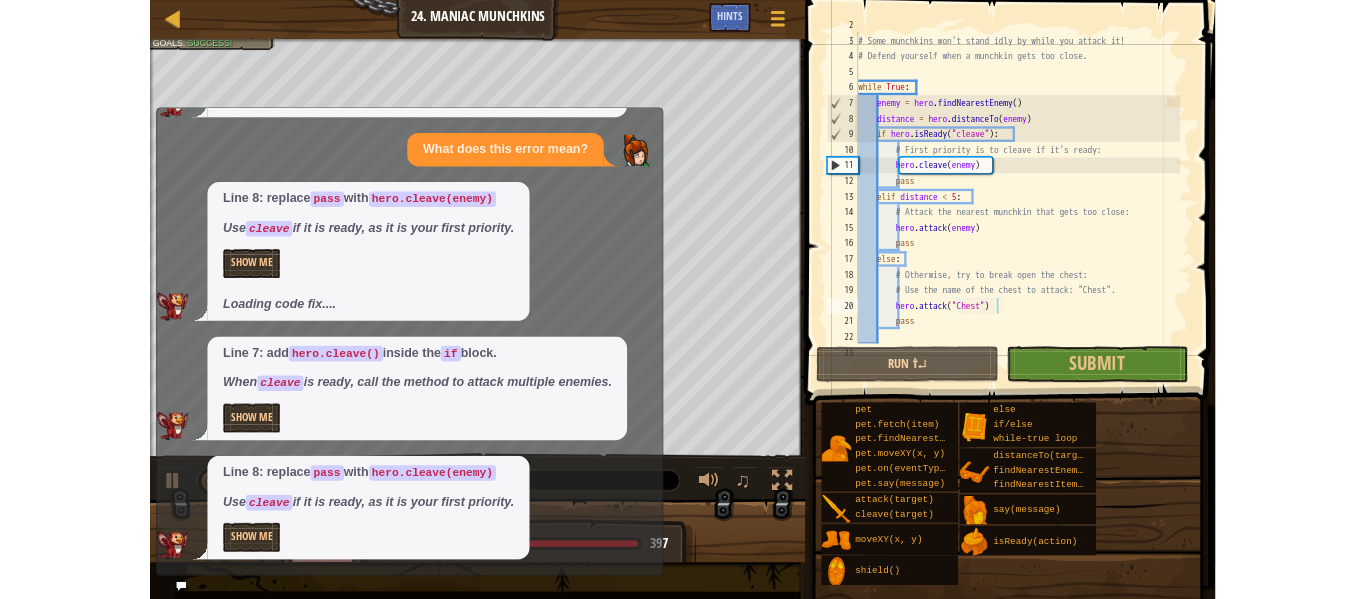 scroll, scrollTop: 0, scrollLeft: 0, axis: both 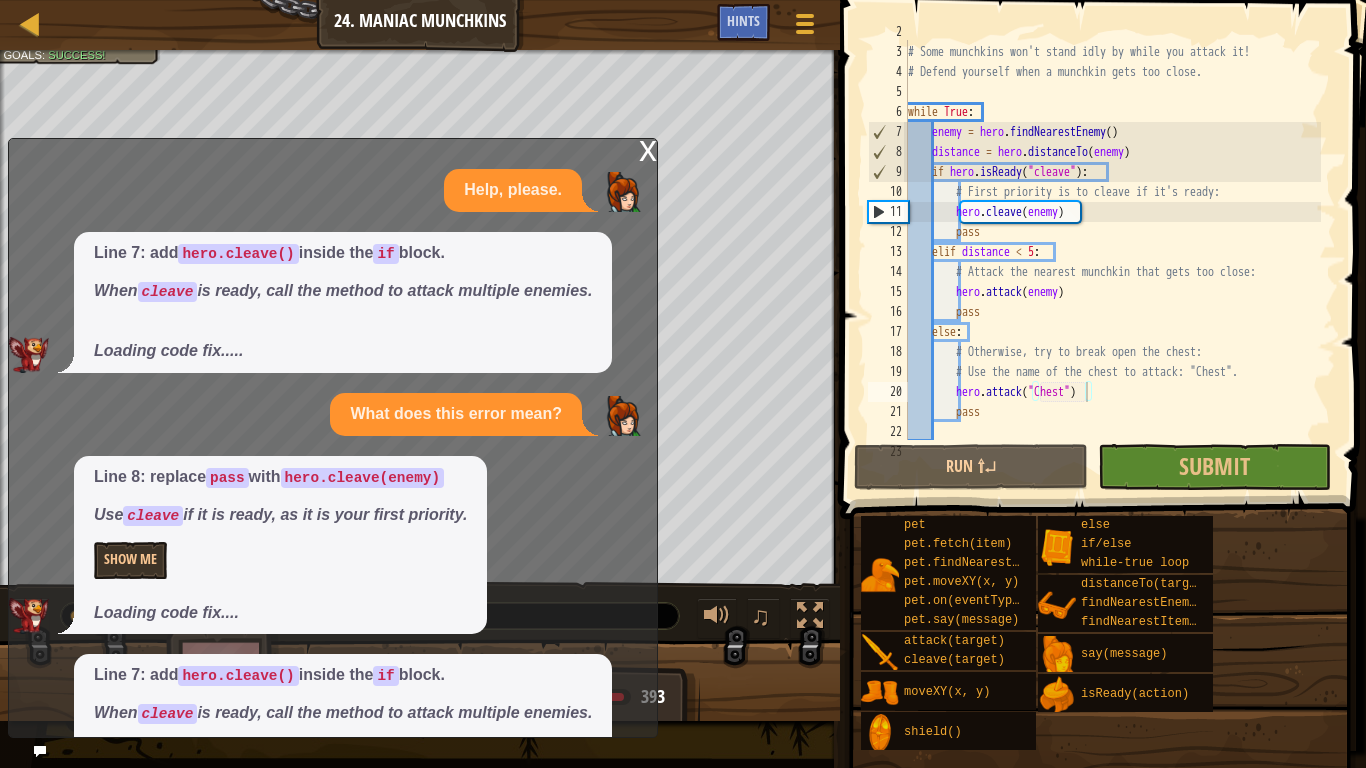 click on "x" at bounding box center [648, 149] 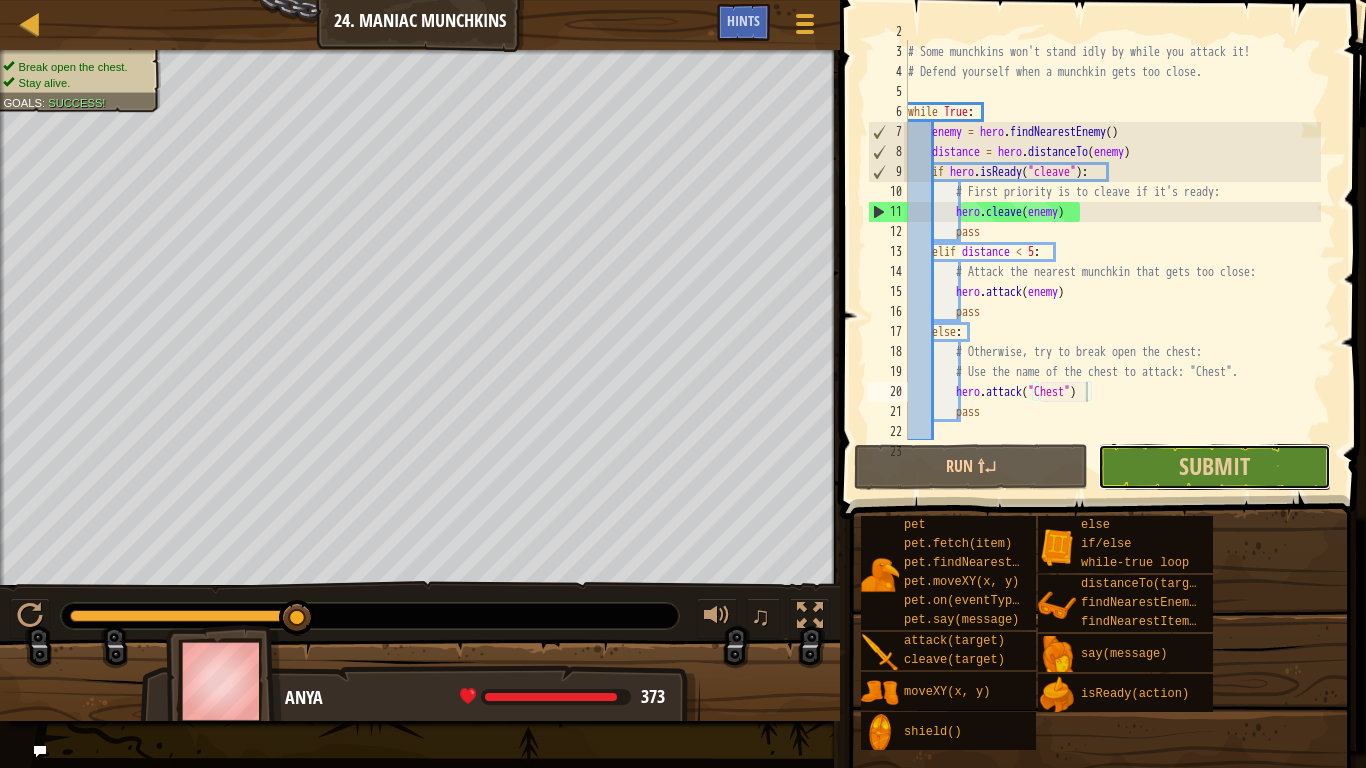 click on "Submit" at bounding box center [1214, 467] 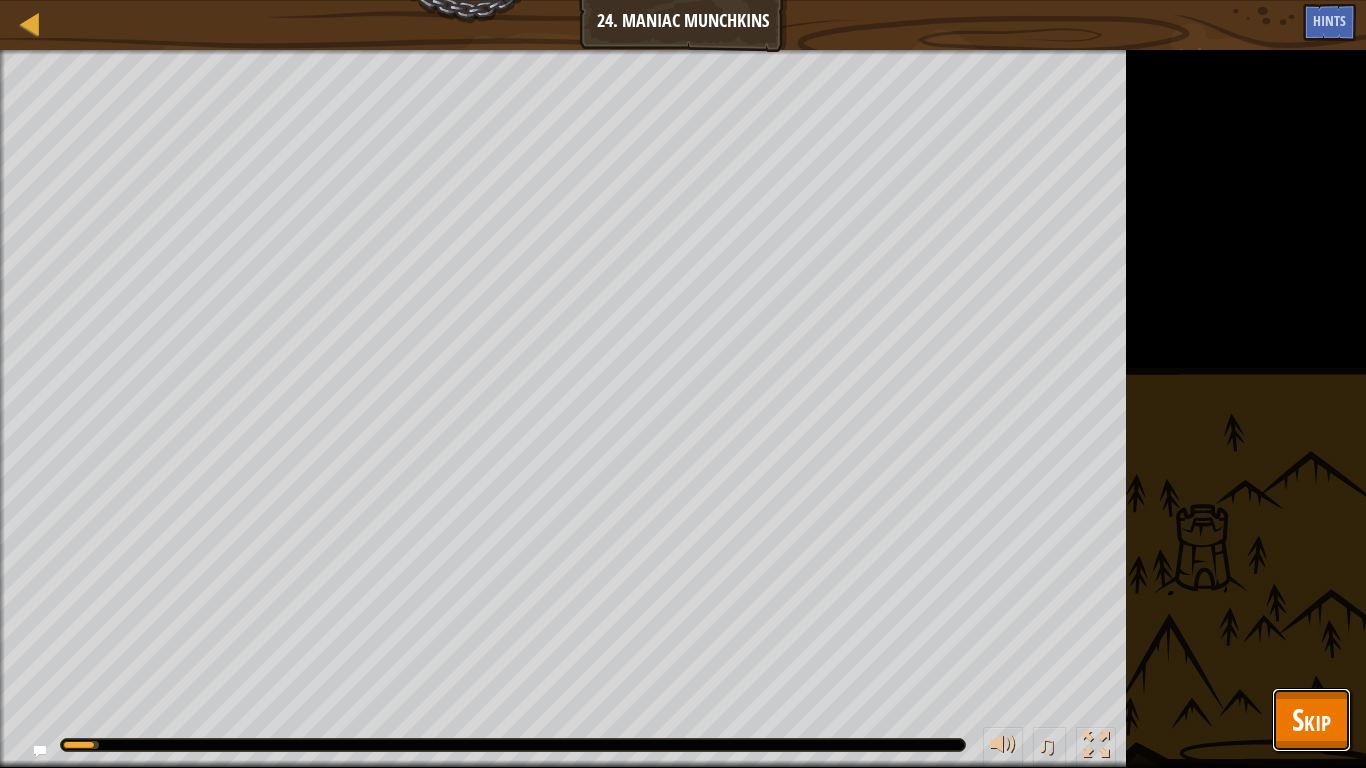 click on "Skip" at bounding box center [1311, 719] 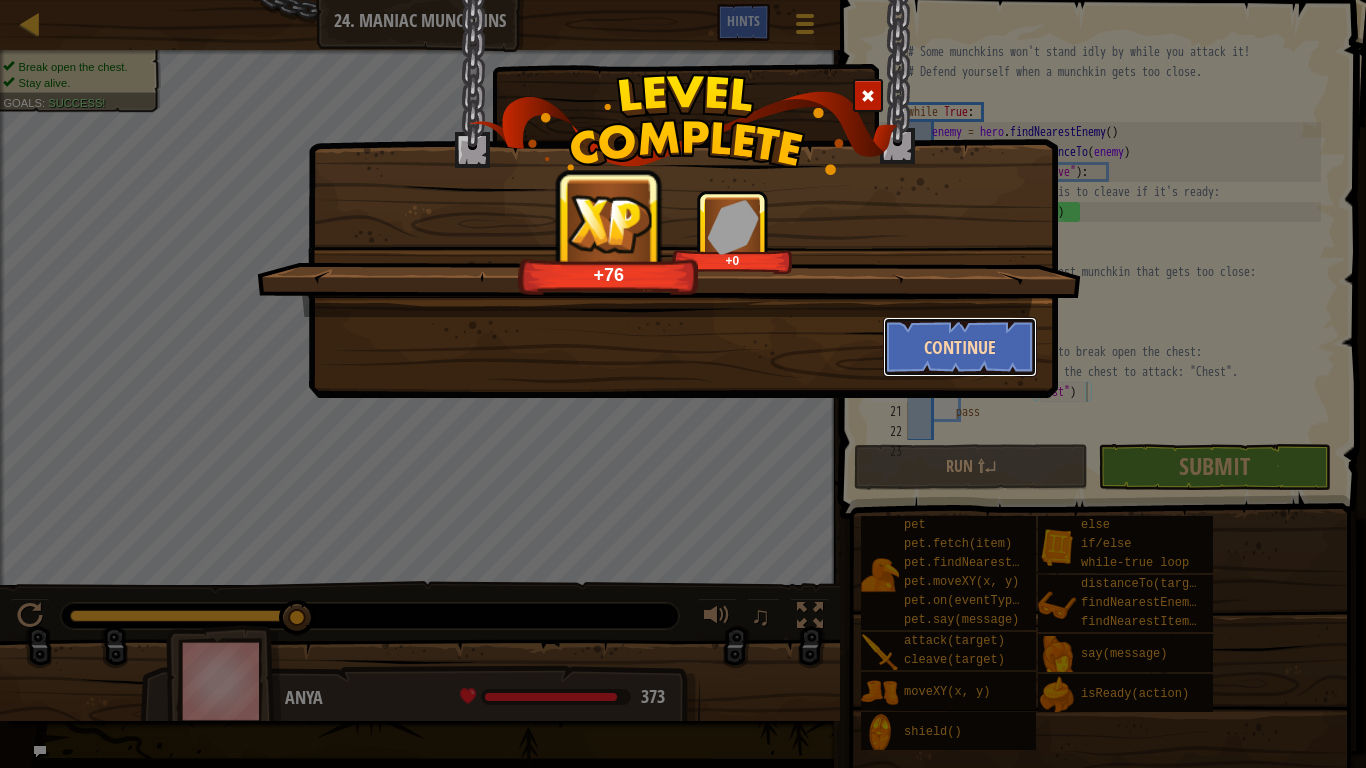 click on "Continue" at bounding box center (960, 347) 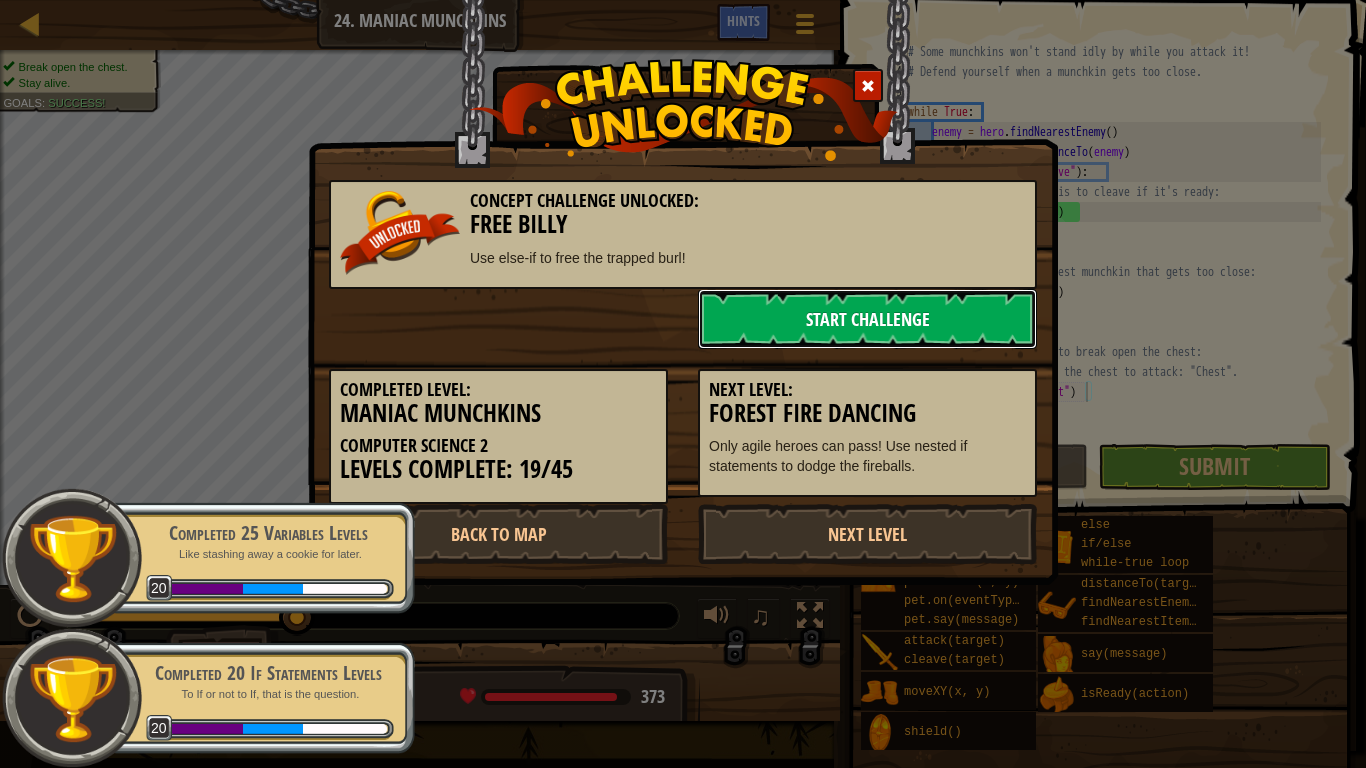 click on "Start Challenge" at bounding box center [867, 319] 